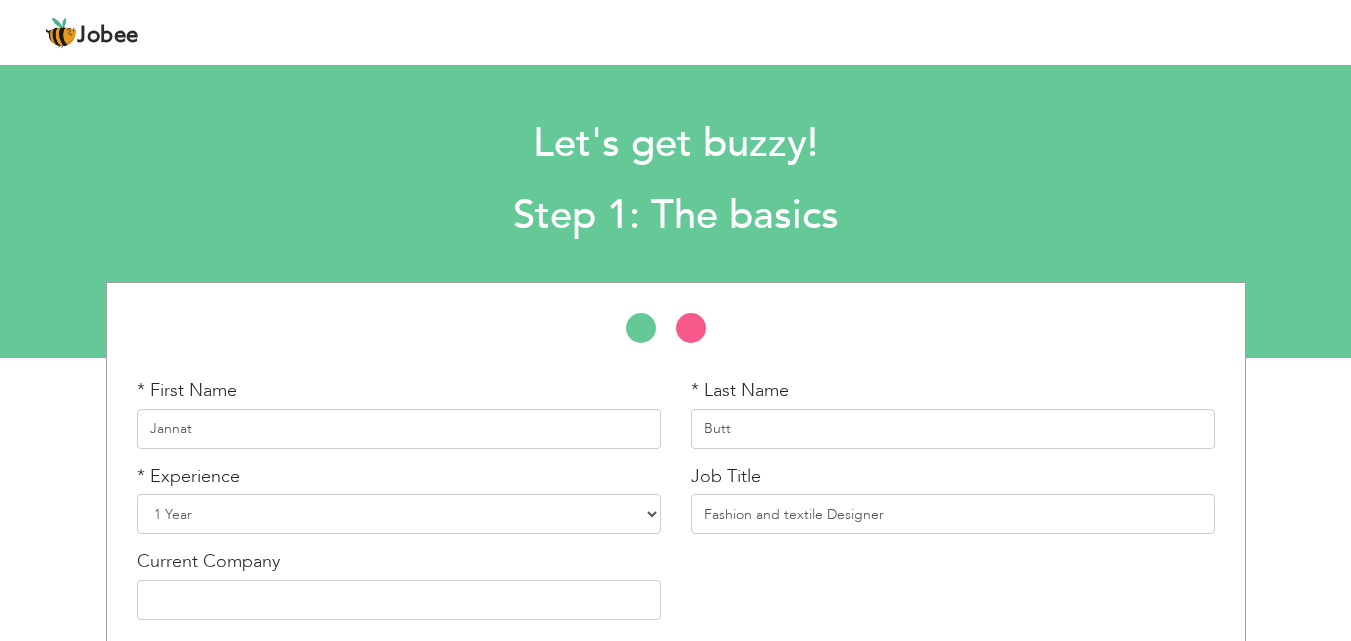 select on "3" 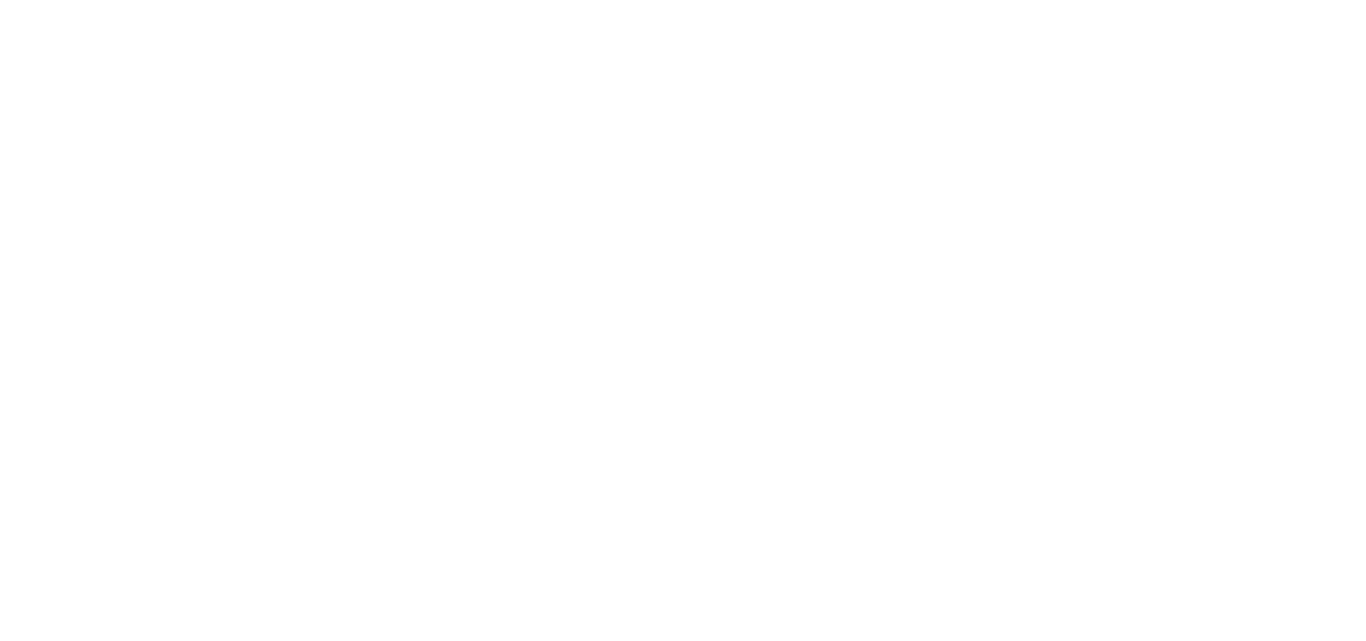 scroll, scrollTop: 0, scrollLeft: 0, axis: both 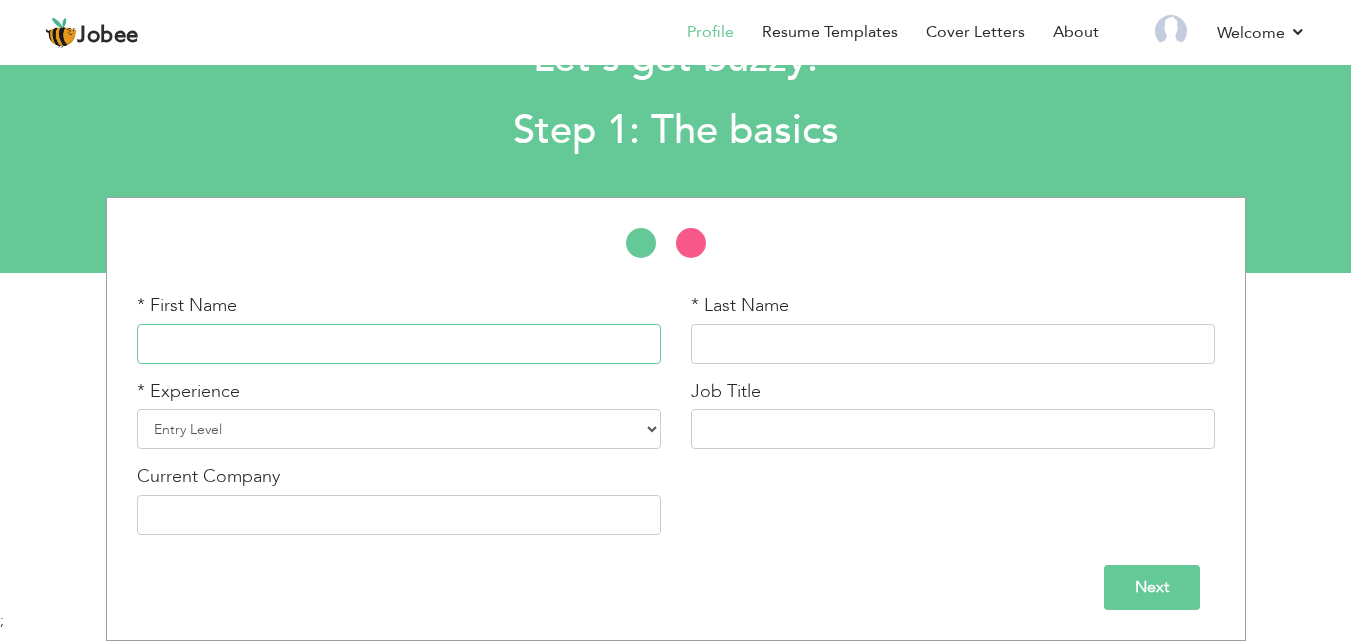 click at bounding box center (399, 344) 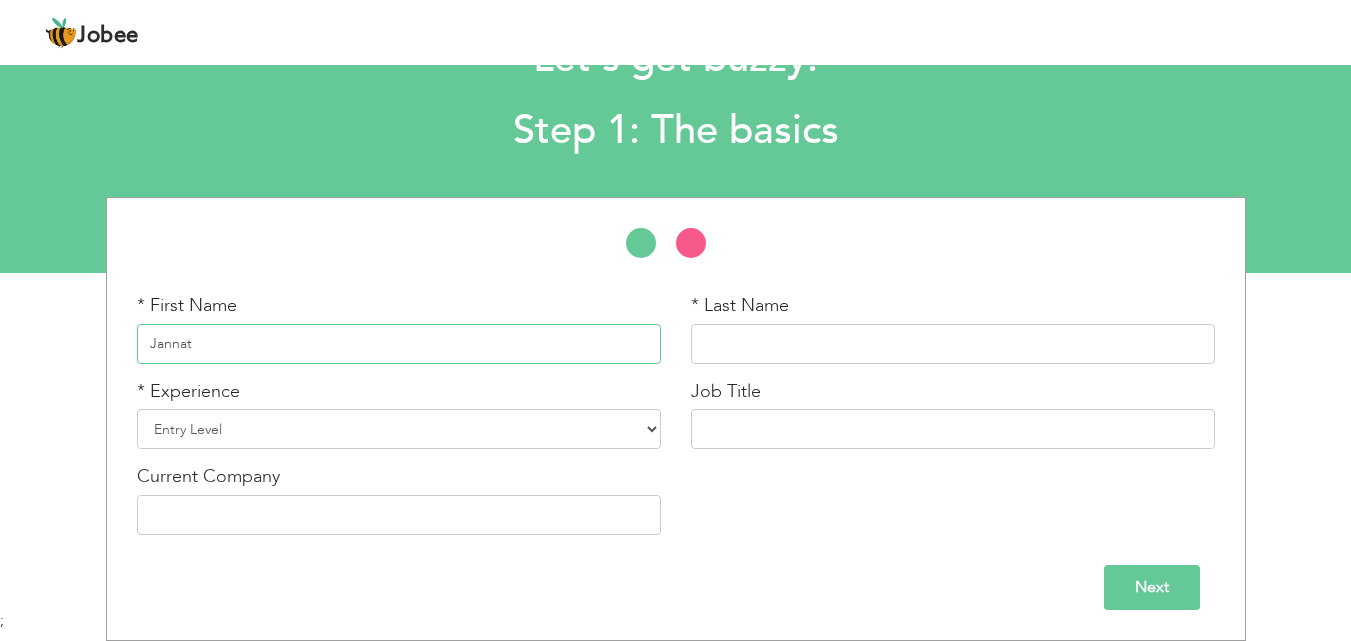 type on "Jannat" 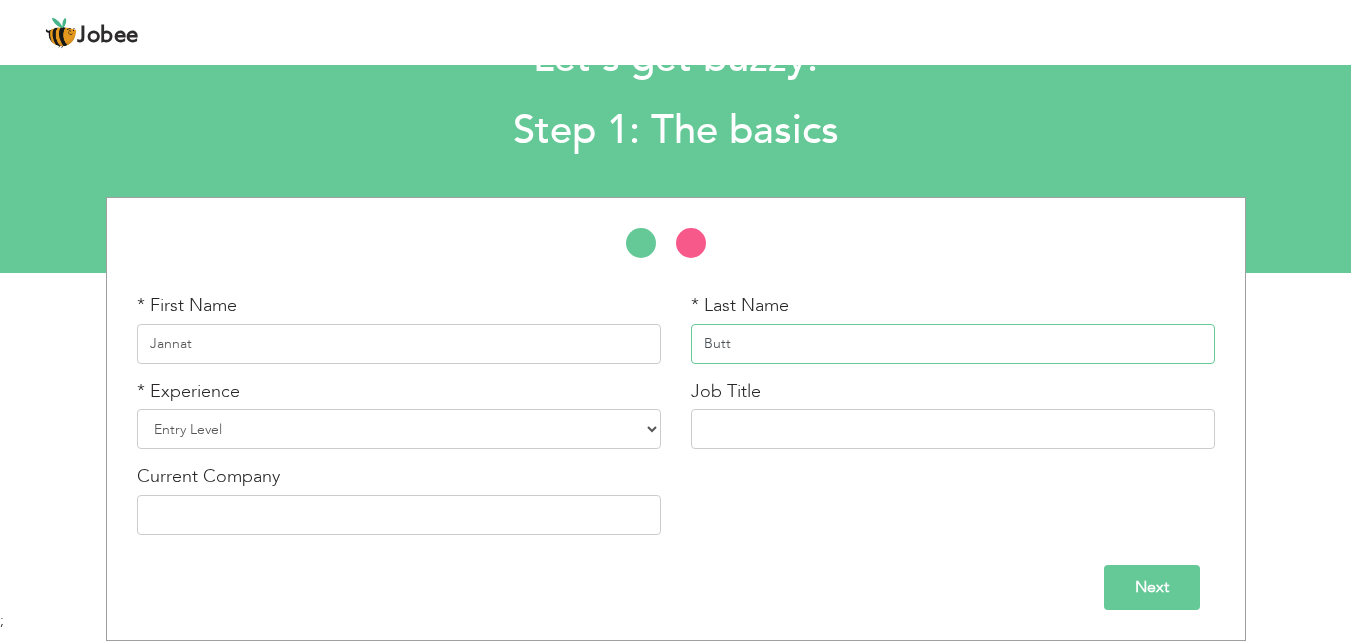 type on "Butt" 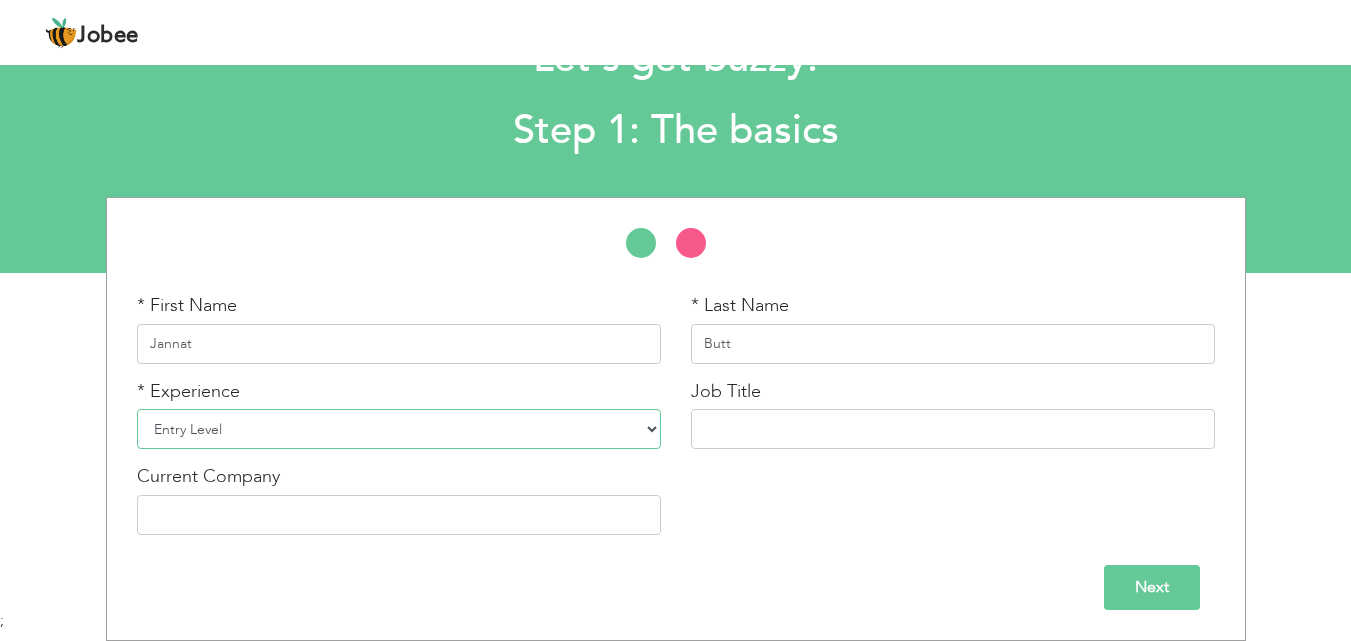 click on "Entry Level
Less than 1 Year
1 Year
2 Years
3 Years
4 Years
5 Years
6 Years
7 Years
8 Years
9 Years
10 Years
11 Years
12 Years
13 Years
14 Years
15 Years
16 Years
17 Years
18 Years
19 Years
20 Years
21 Years
22 Years
23 Years
24 Years
25 Years
26 Years
27 Years
28 Years
29 Years
30 Years
31 Years
32 Years
33 Years
34 Years
35 Years
More than 35 Years" at bounding box center [399, 429] 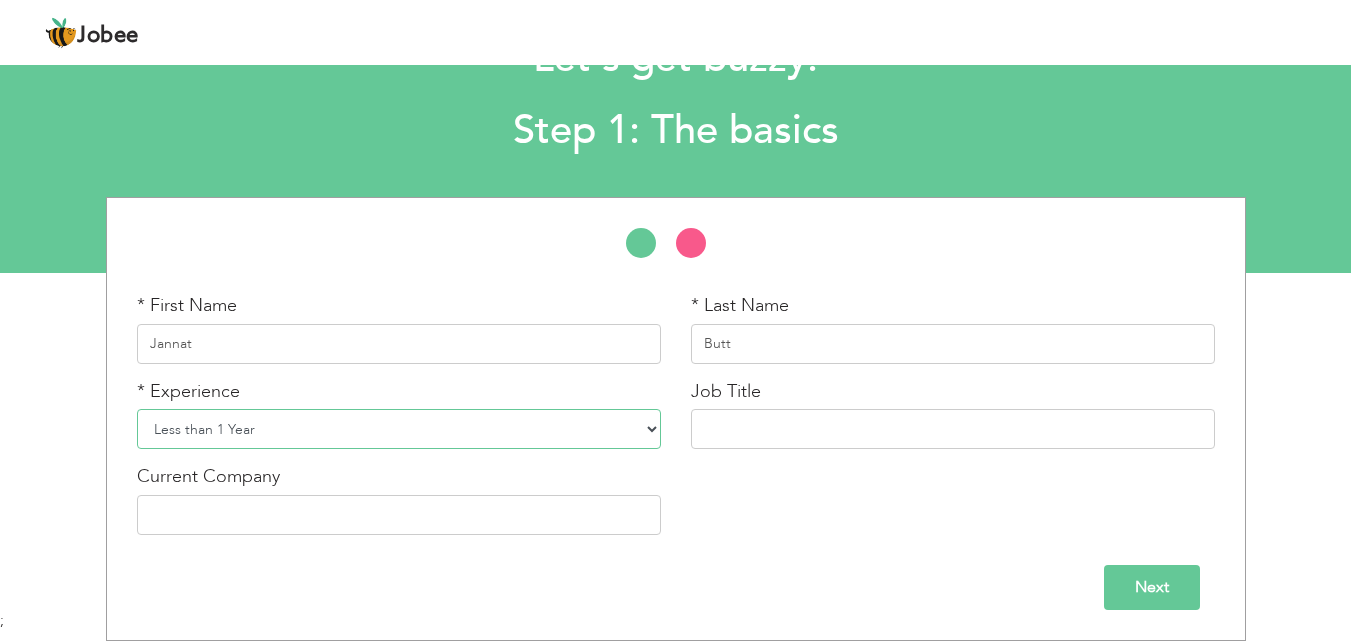 click on "Entry Level
Less than 1 Year
1 Year
2 Years
3 Years
4 Years
5 Years
6 Years
7 Years
8 Years
9 Years
10 Years
11 Years
12 Years
13 Years
14 Years
15 Years
16 Years
17 Years
18 Years
19 Years
20 Years
21 Years
22 Years
23 Years
24 Years
25 Years
26 Years
27 Years
28 Years
29 Years
30 Years
31 Years
32 Years
33 Years
34 Years
35 Years
More than 35 Years" at bounding box center (399, 429) 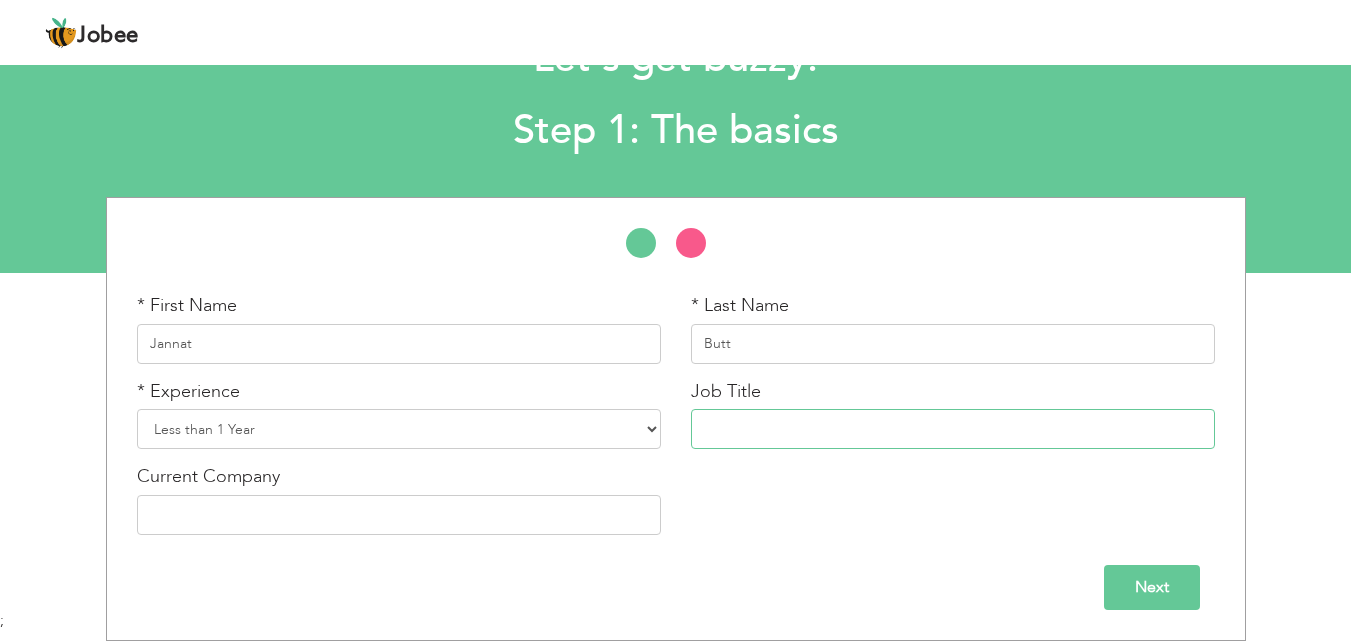 click at bounding box center [953, 429] 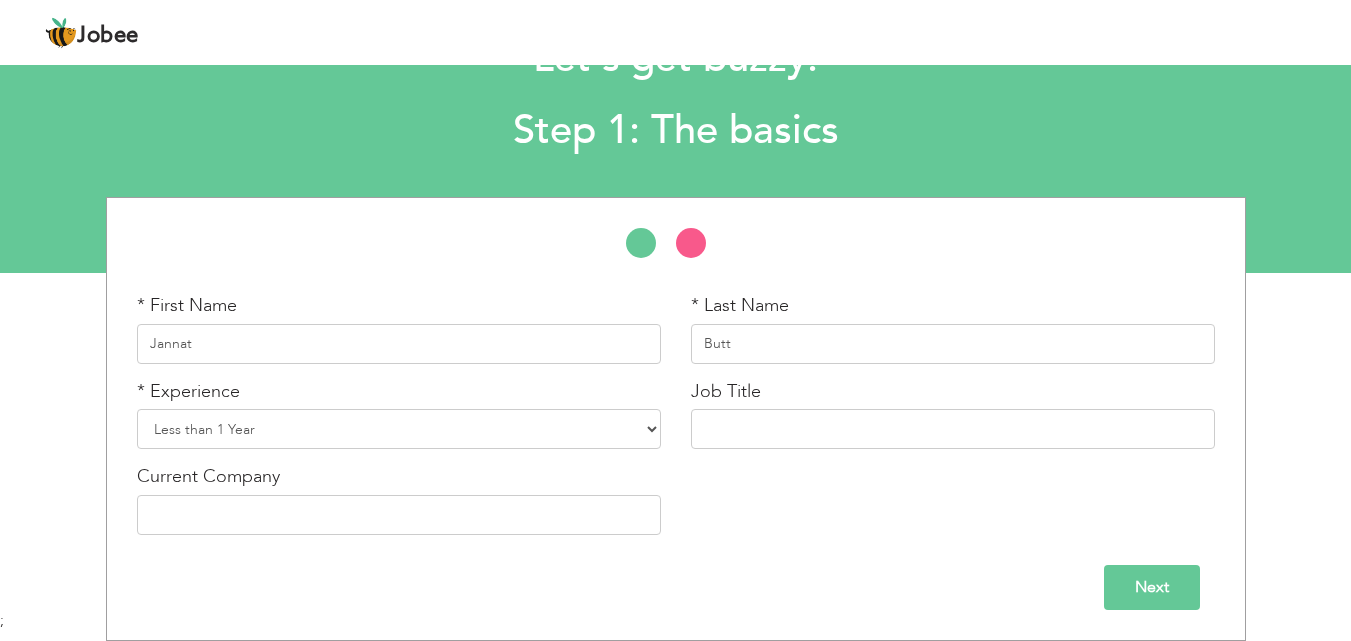 click on "Current Company" at bounding box center [399, 499] 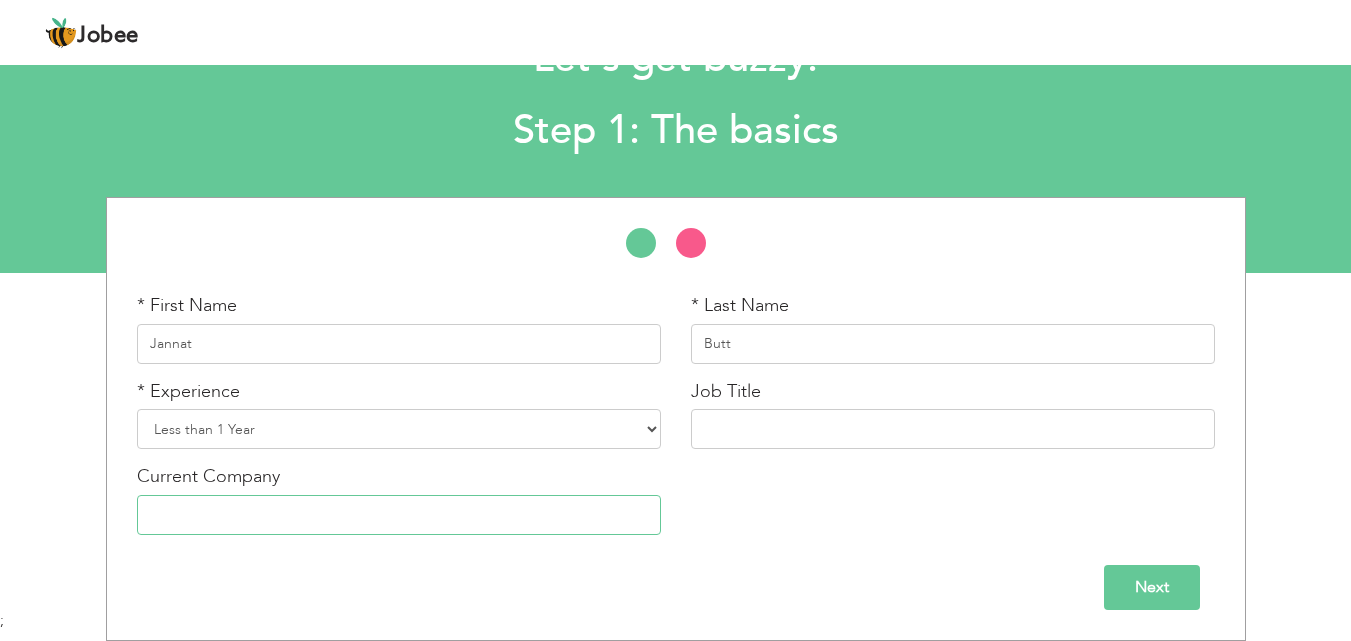 click at bounding box center (399, 515) 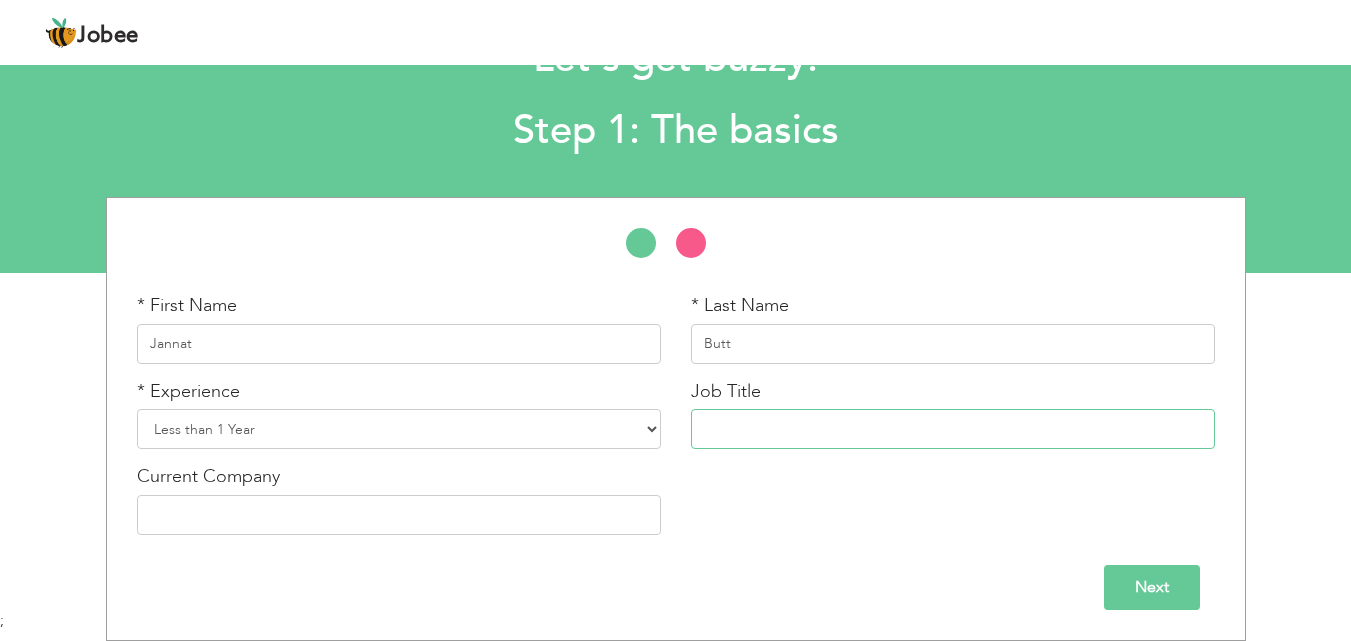click at bounding box center [953, 429] 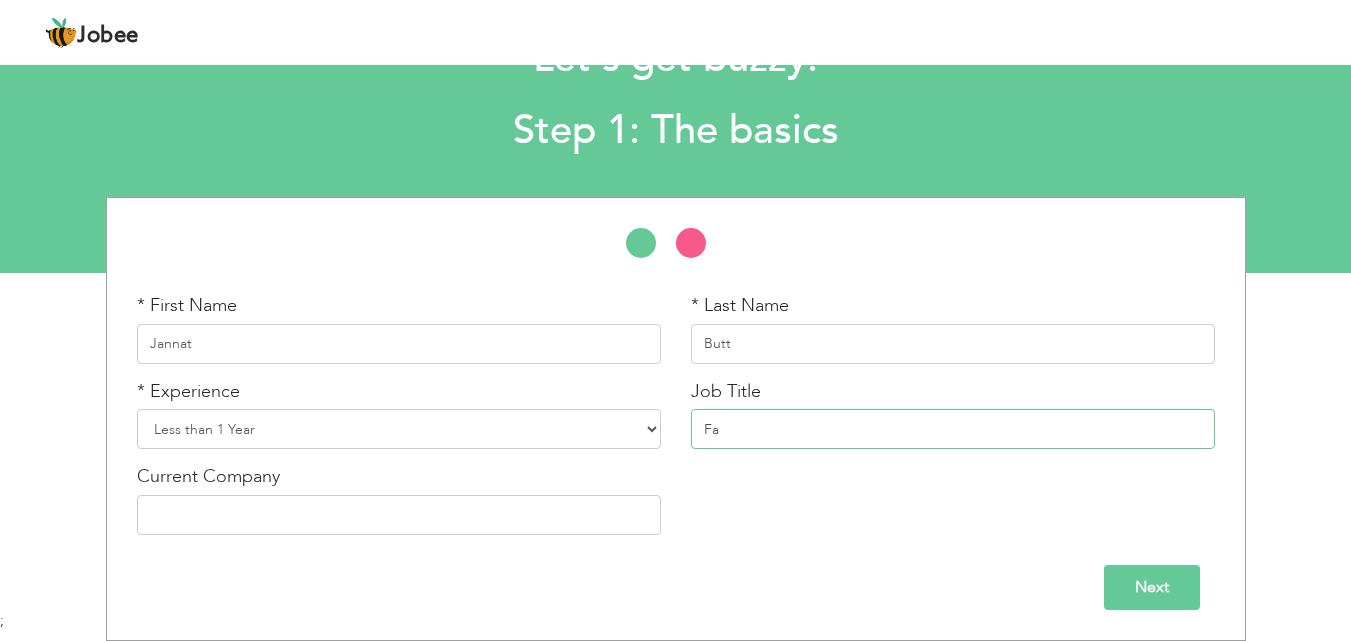 type on "F" 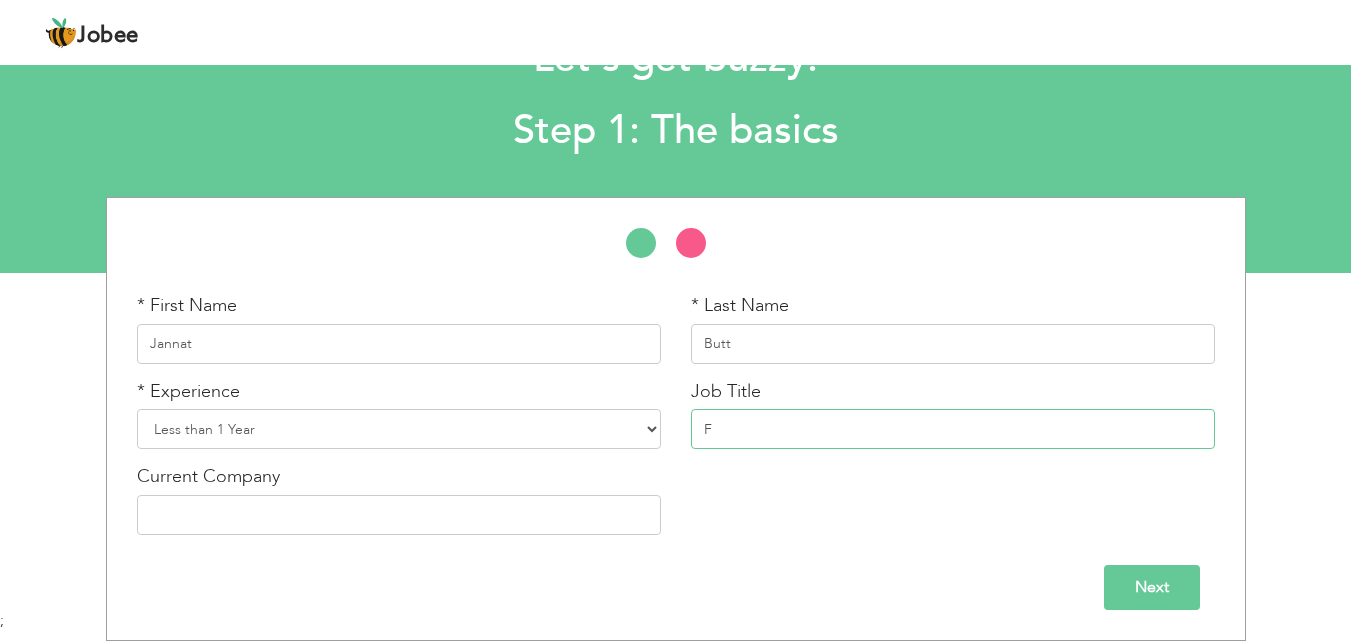 type 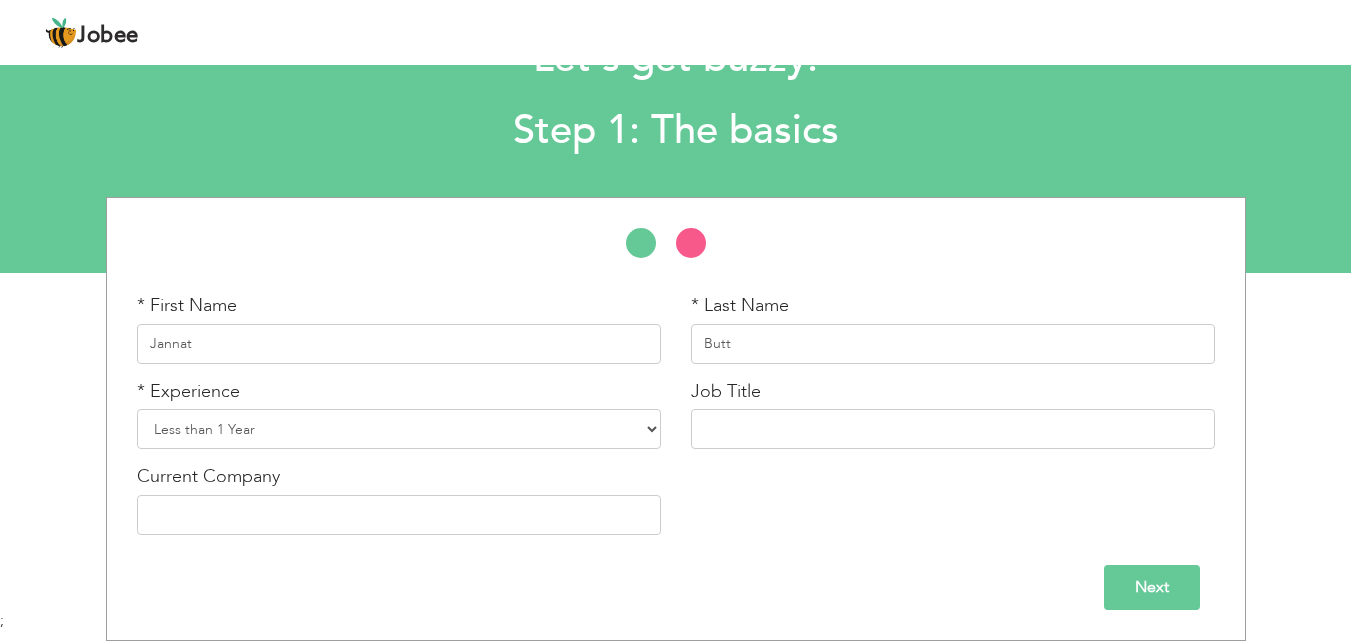 click on "Next" at bounding box center [1152, 587] 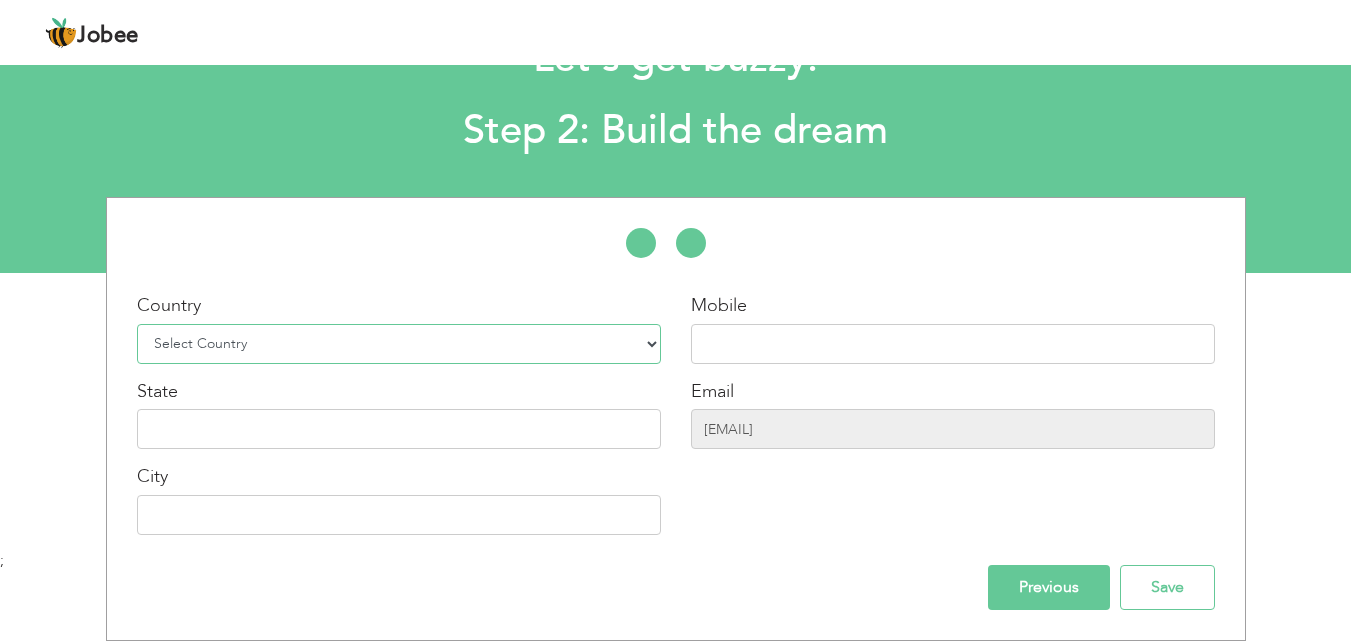 click on "Select Country
Afghanistan
Albania
Algeria
American Samoa
Andorra
Angola
Anguilla
Antarctica
Antigua and Barbuda
Argentina
Armenia
Aruba
Australia
Austria
Azerbaijan
Bahamas
Bahrain
Bangladesh
Barbados
Belarus
Belgium
Belize
Benin
Bermuda
Bhutan
Bolivia
Bosnia-Herzegovina
Botswana
Bouvet Island
Brazil
British Indian Ocean Territory
Brunei Darussalam
Bulgaria
Burkina Faso
Burundi
Cambodia
Cameroon
Canada
Cape Verde
Cayman Islands
Central African Republic
Chad
Chile
China
Christmas Island
Cocos (Keeling) Islands
Colombia
Comoros
Congo
Congo, Dem. Republic
Cook Islands
Costa Rica
Croatia
Cuba
Cyprus
Czech Rep
Denmark
Djibouti
Dominica
Dominican Republic
Ecuador
Egypt
El Salvador
Equatorial Guinea
Eritrea
Estonia
Ethiopia
European Union
Falkland Islands (Malvinas)
Faroe Islands
Fiji
Finland
France
French Guiana
French Southern Territories
Gabon
Gambia
Georgia" at bounding box center [399, 344] 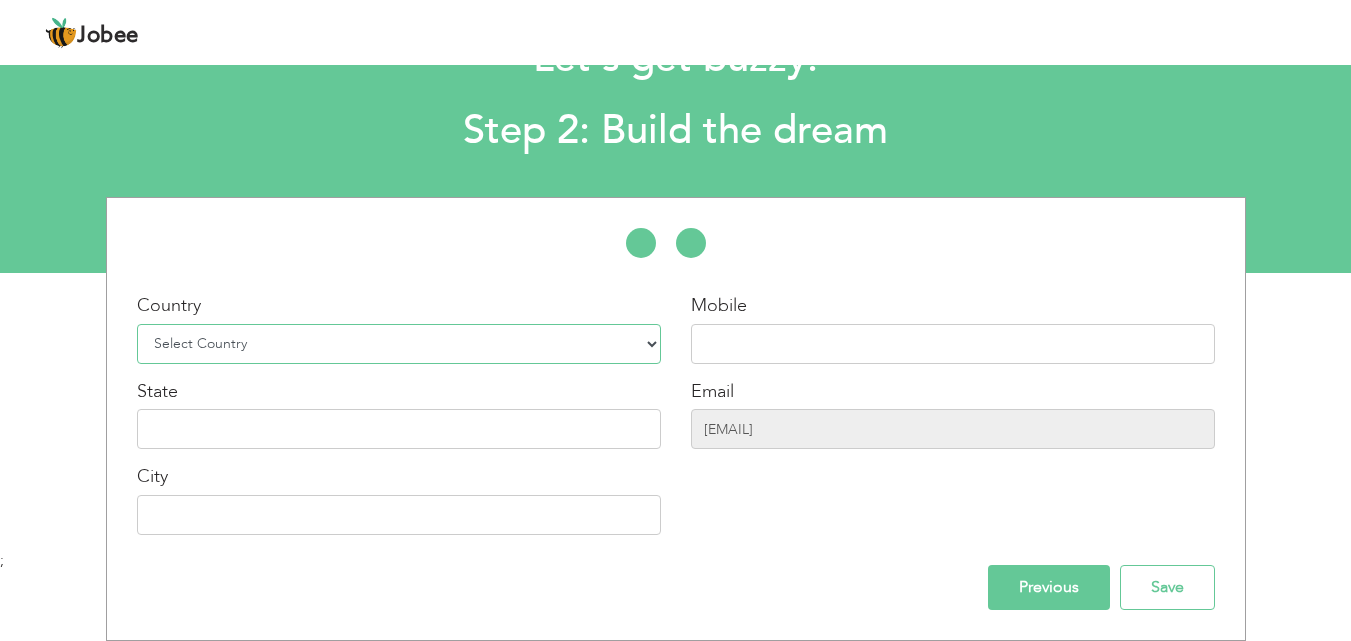 select on "166" 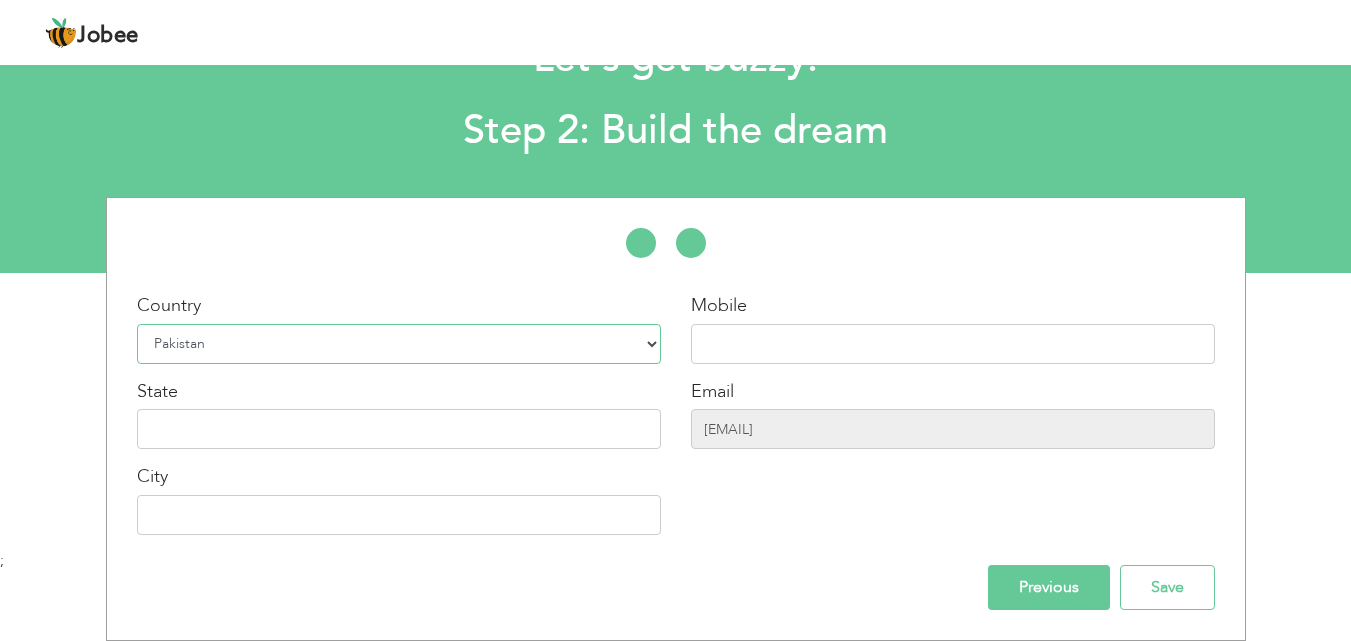 click on "Select Country
Afghanistan
Albania
Algeria
American Samoa
Andorra
Angola
Anguilla
Antarctica
Antigua and Barbuda
Argentina
Armenia
Aruba
Australia
Austria
Azerbaijan
Bahamas
Bahrain
Bangladesh
Barbados
Belarus
Belgium
Belize
Benin
Bermuda
Bhutan
Bolivia
Bosnia-Herzegovina
Botswana
Bouvet Island
Brazil
British Indian Ocean Territory
Brunei Darussalam
Bulgaria
Burkina Faso
Burundi
Cambodia
Cameroon
Canada
Cape Verde
Cayman Islands
Central African Republic
Chad
Chile
China
Christmas Island
Cocos (Keeling) Islands
Colombia
Comoros
Congo
Congo, Dem. Republic
Cook Islands
Costa Rica
Croatia
Cuba
Cyprus
Czech Rep
Denmark
Djibouti
Dominica
Dominican Republic
Ecuador
Egypt
El Salvador
Equatorial Guinea
Eritrea
Estonia
Ethiopia
European Union
Falkland Islands (Malvinas)
Faroe Islands
Fiji
Finland
France
French Guiana
French Southern Territories
Gabon
Gambia
Georgia" at bounding box center [399, 344] 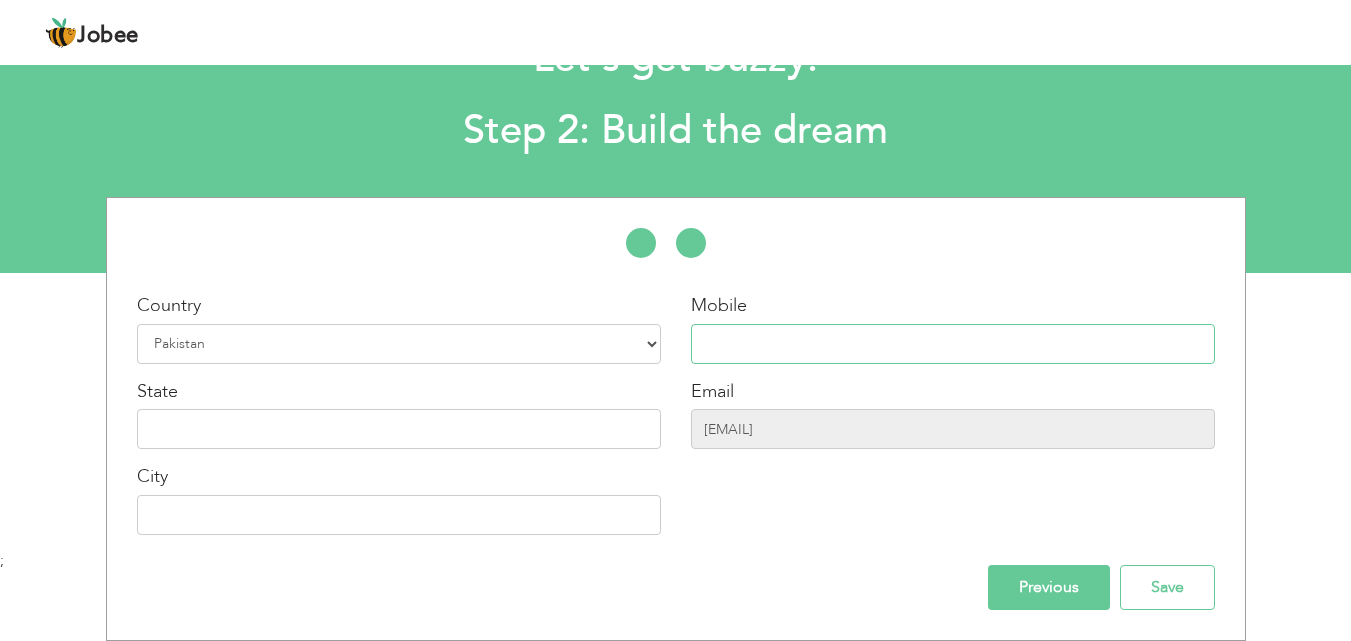 click at bounding box center (953, 344) 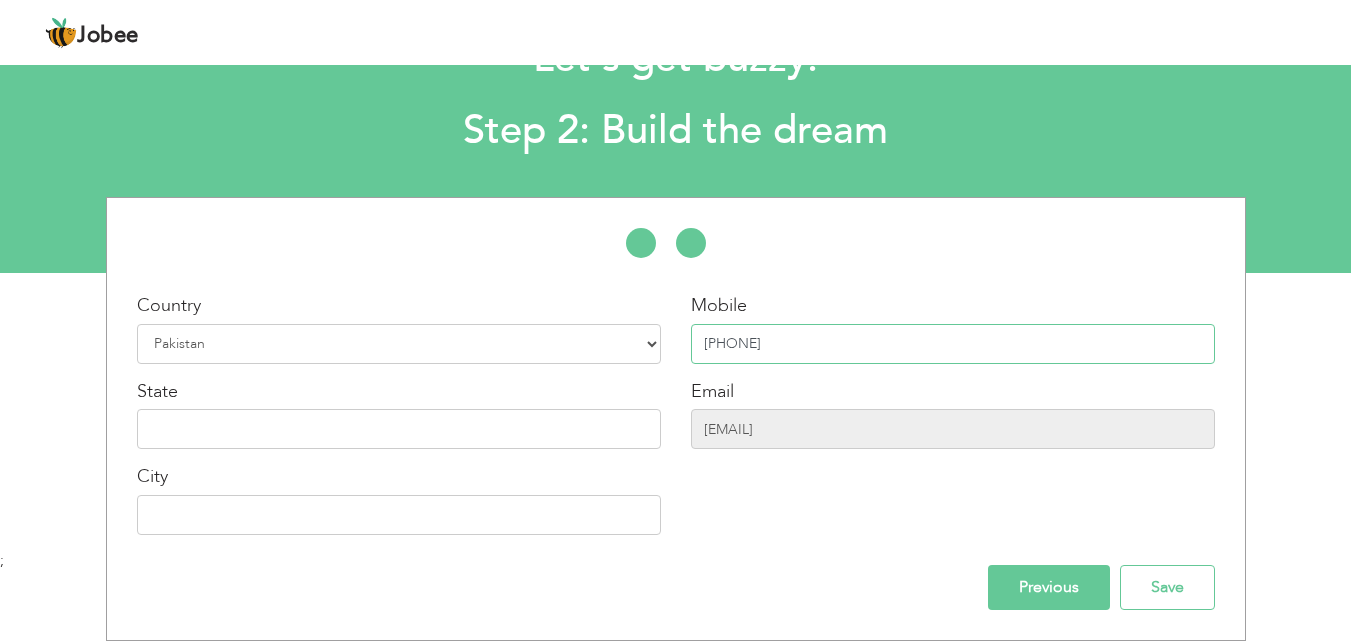 type on "03280055300" 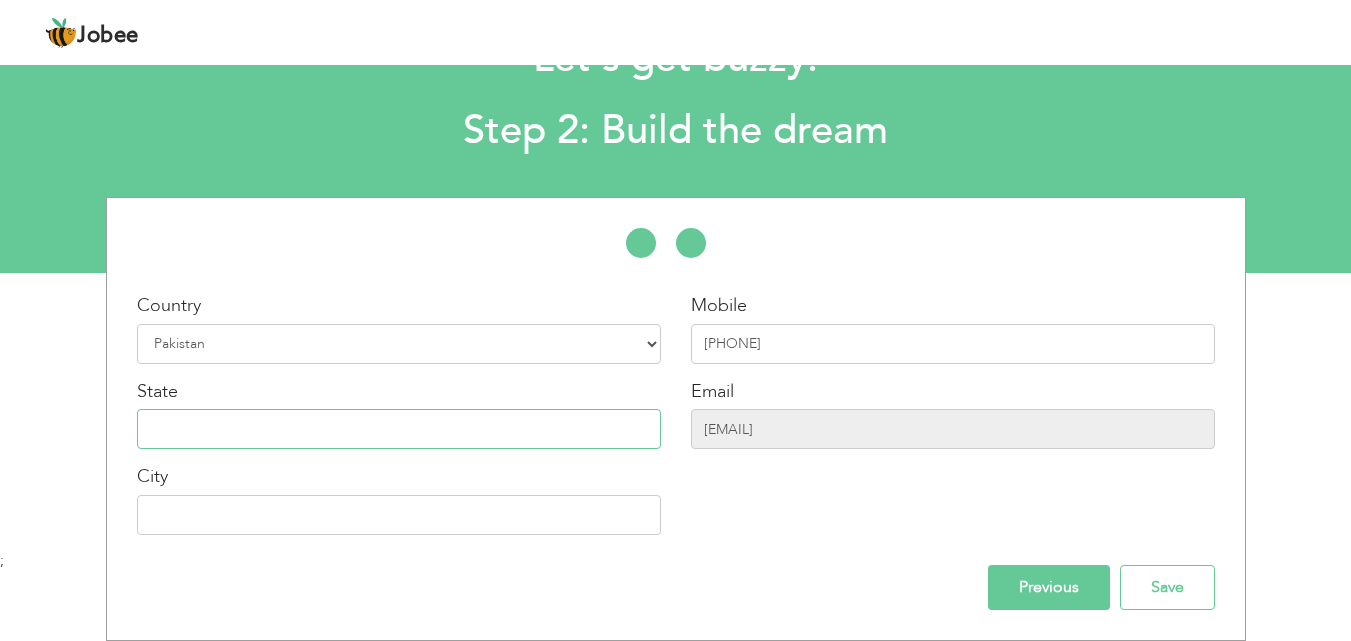 click at bounding box center [399, 429] 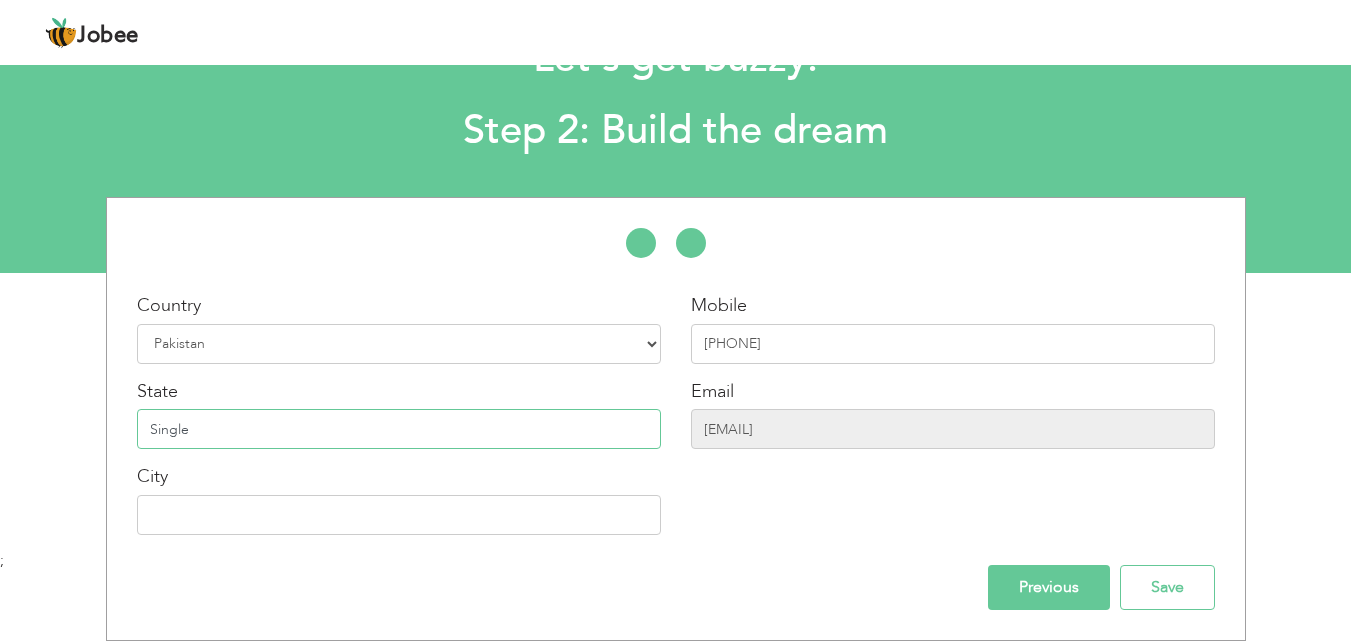type on "Single" 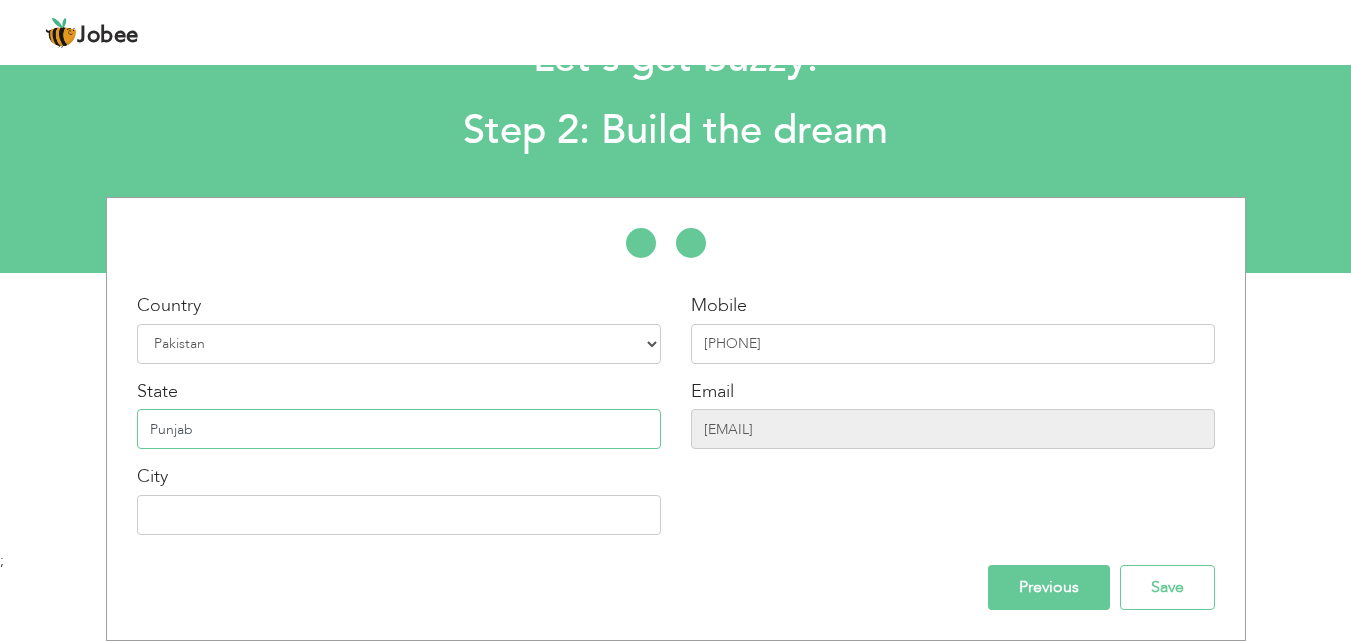 type on "Punjab" 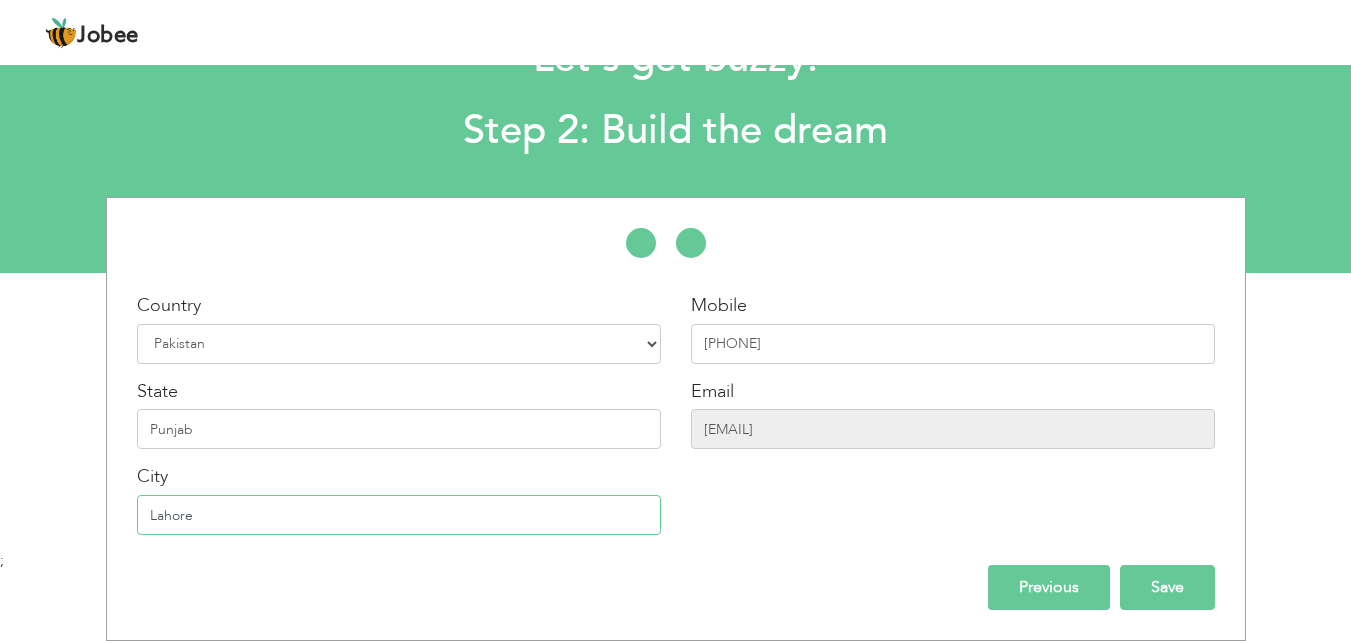 type on "Lahore" 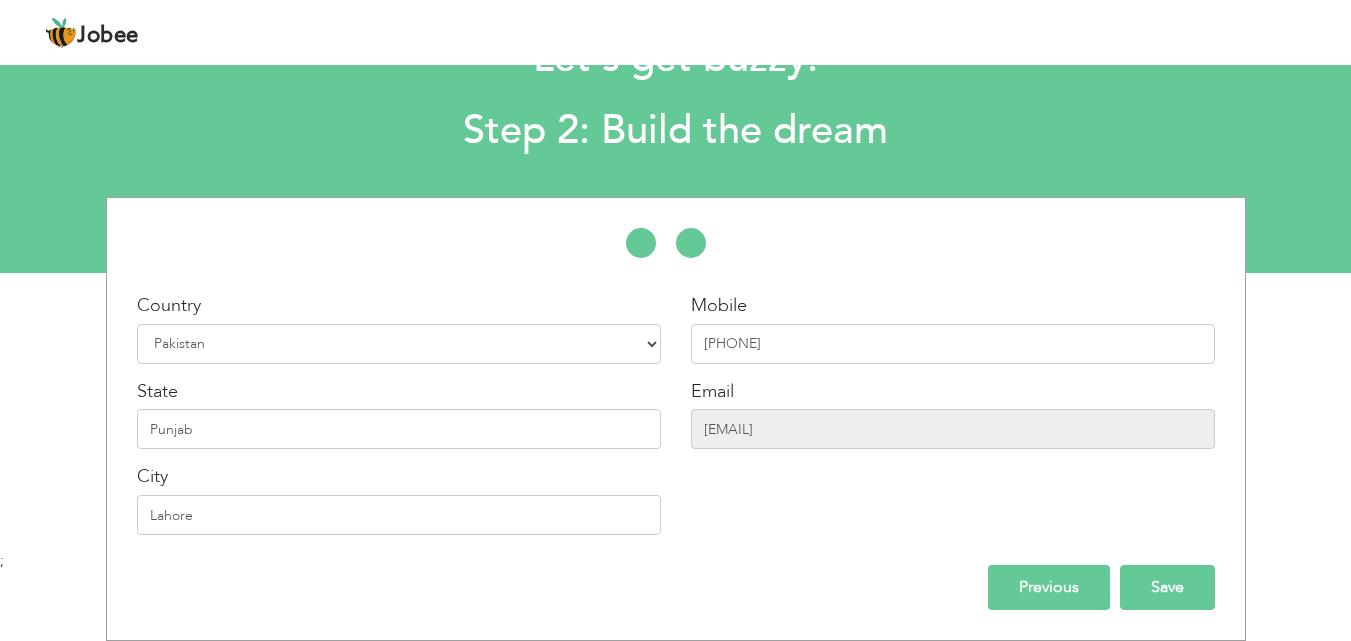 click on "Save" at bounding box center (1167, 587) 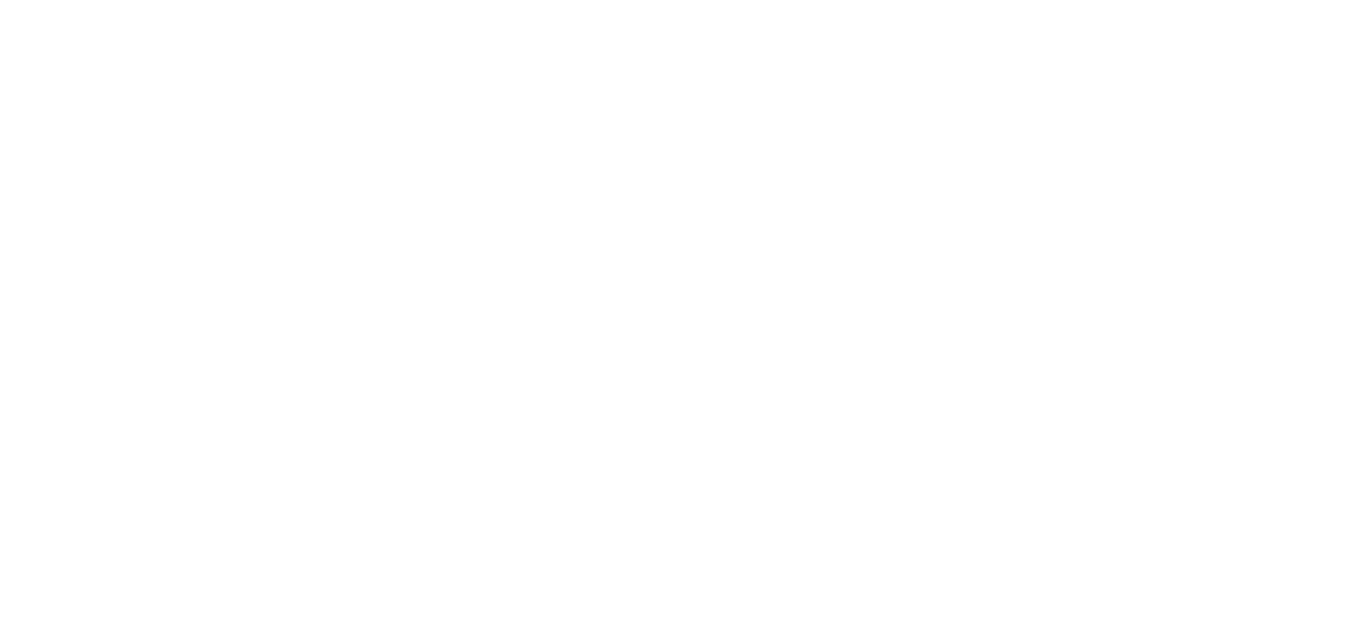 scroll, scrollTop: 0, scrollLeft: 0, axis: both 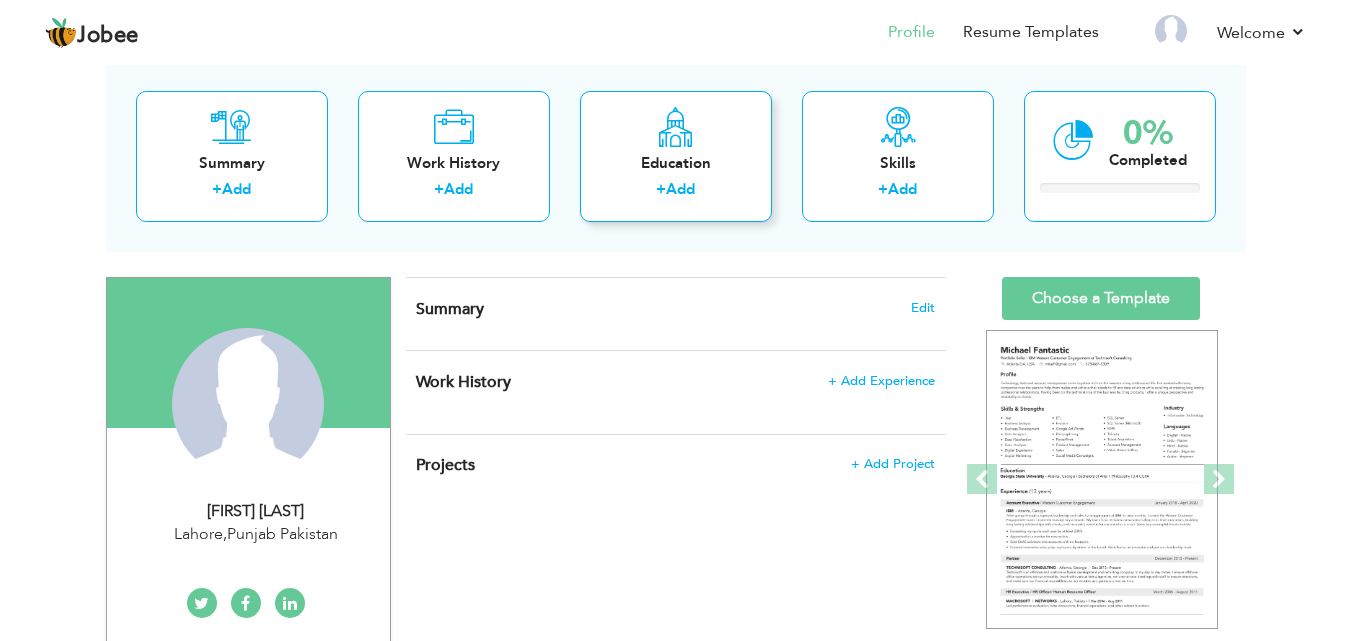 click at bounding box center (675, 127) 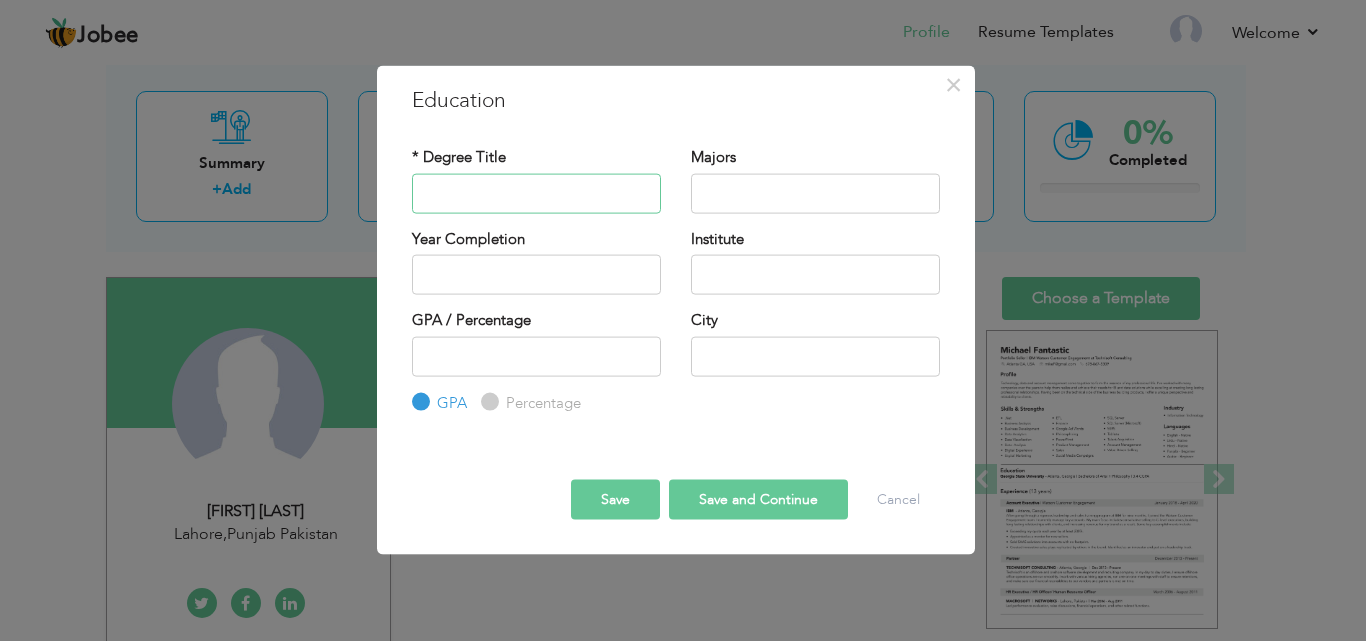 click at bounding box center [536, 193] 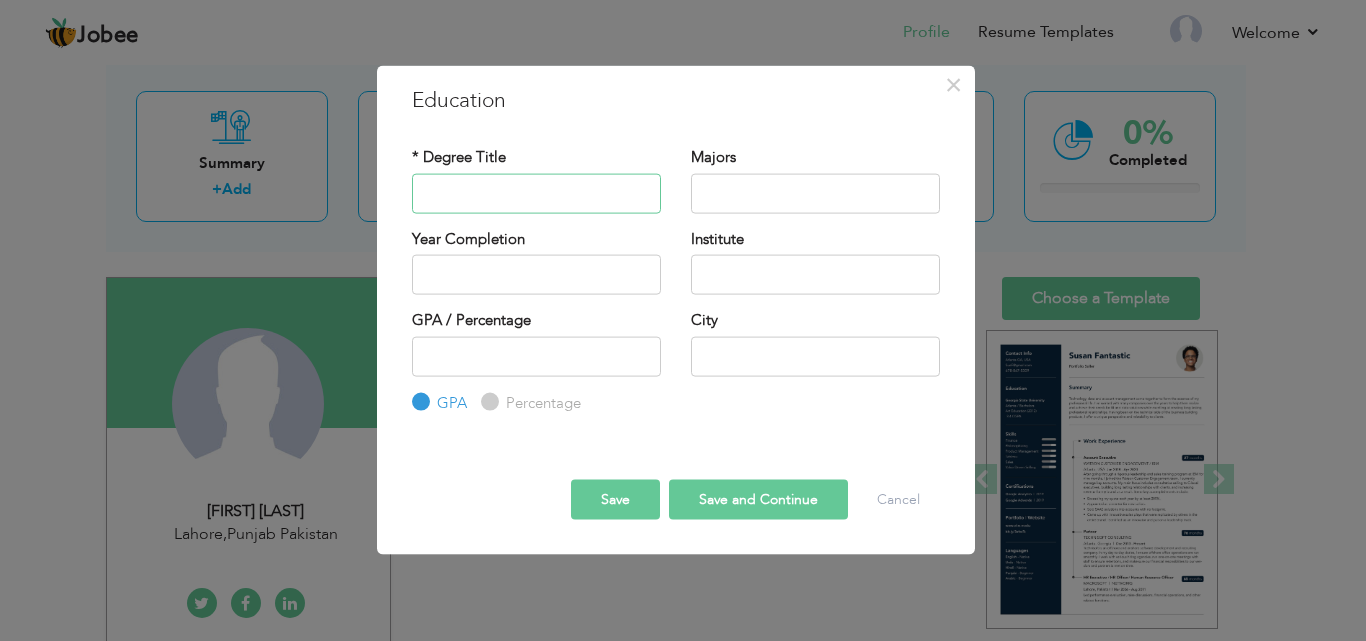 click at bounding box center [536, 193] 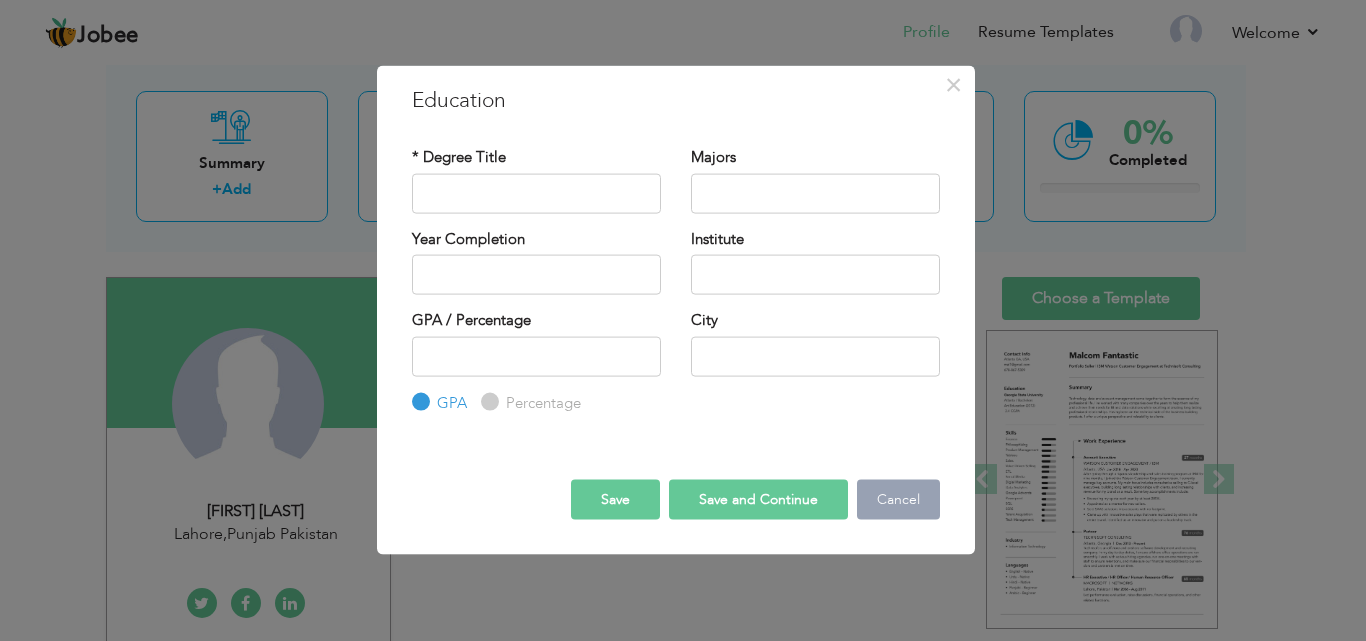 click on "Cancel" at bounding box center (898, 500) 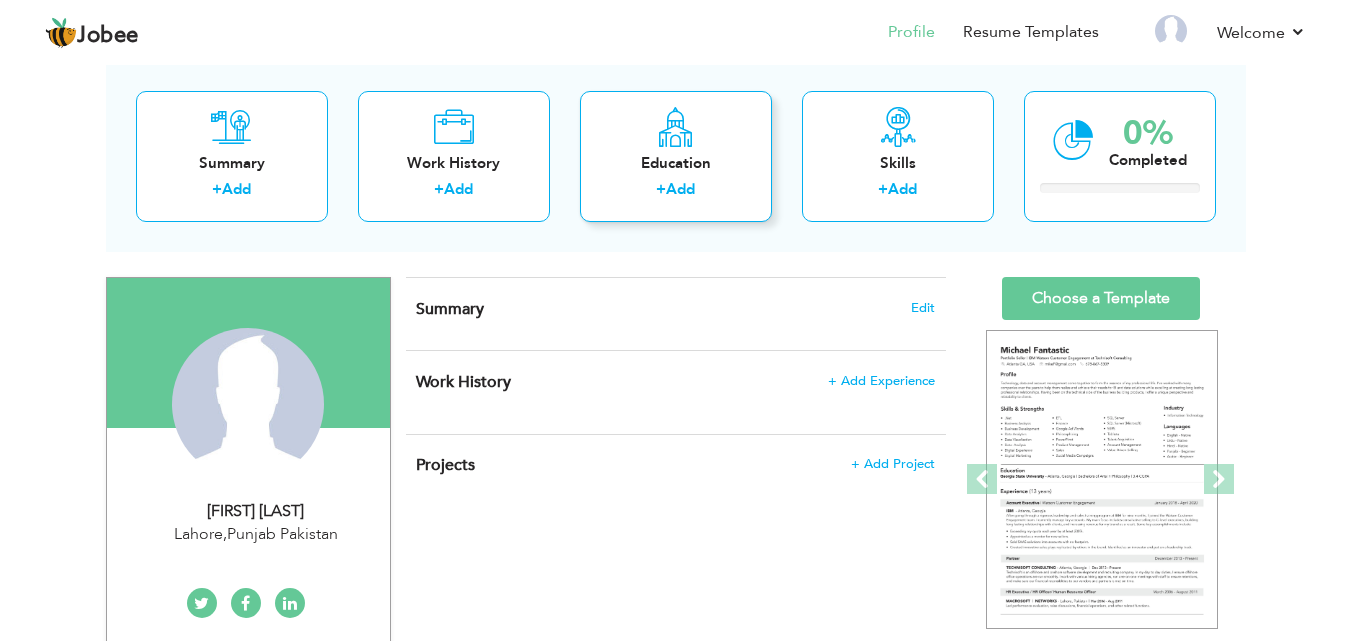click on "Education
+  Add" at bounding box center (676, 156) 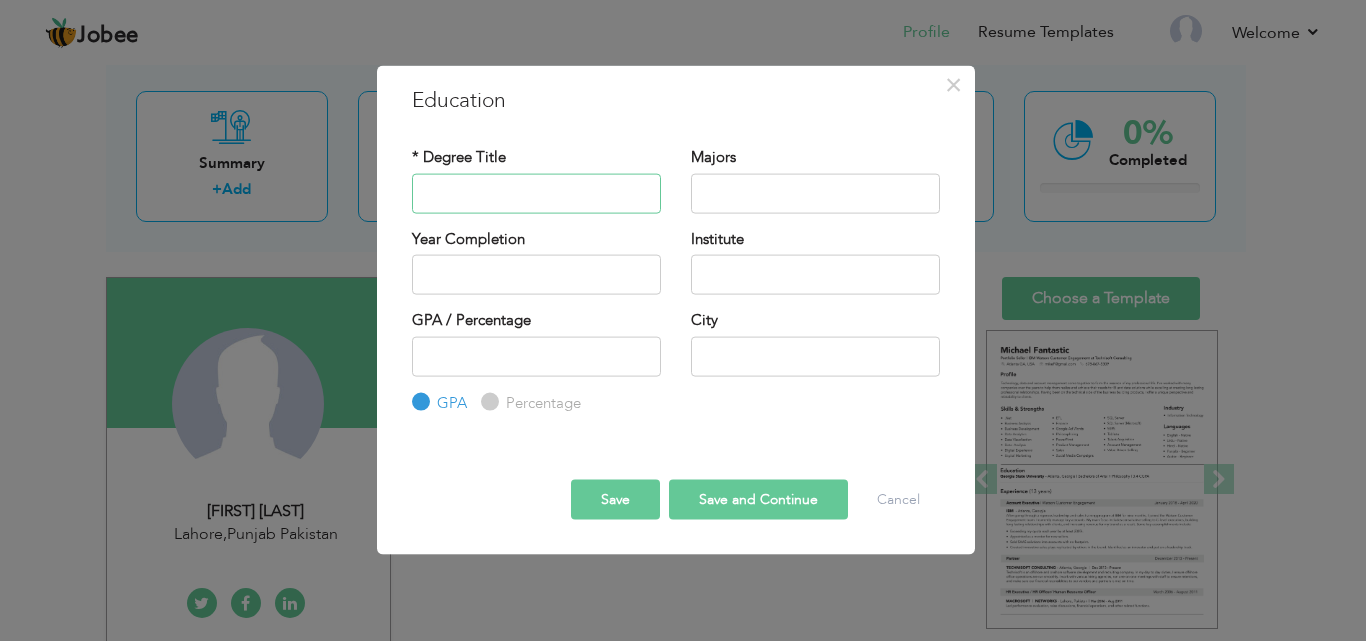 click at bounding box center [536, 193] 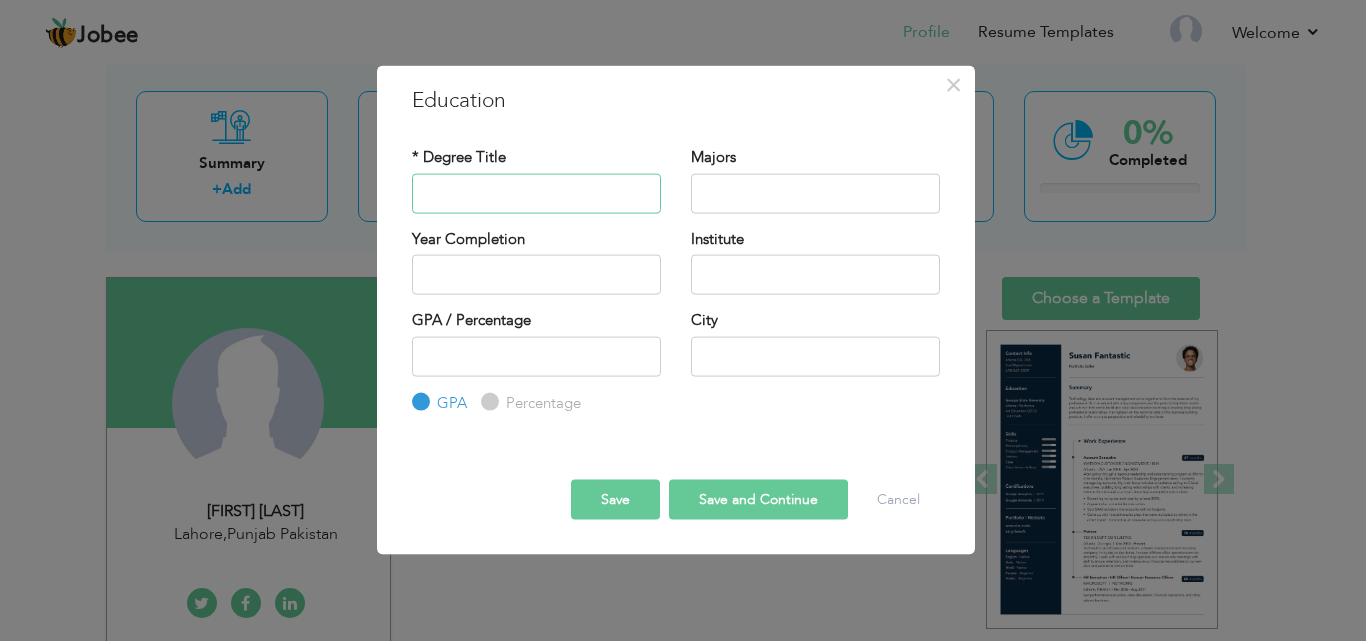 click at bounding box center (536, 193) 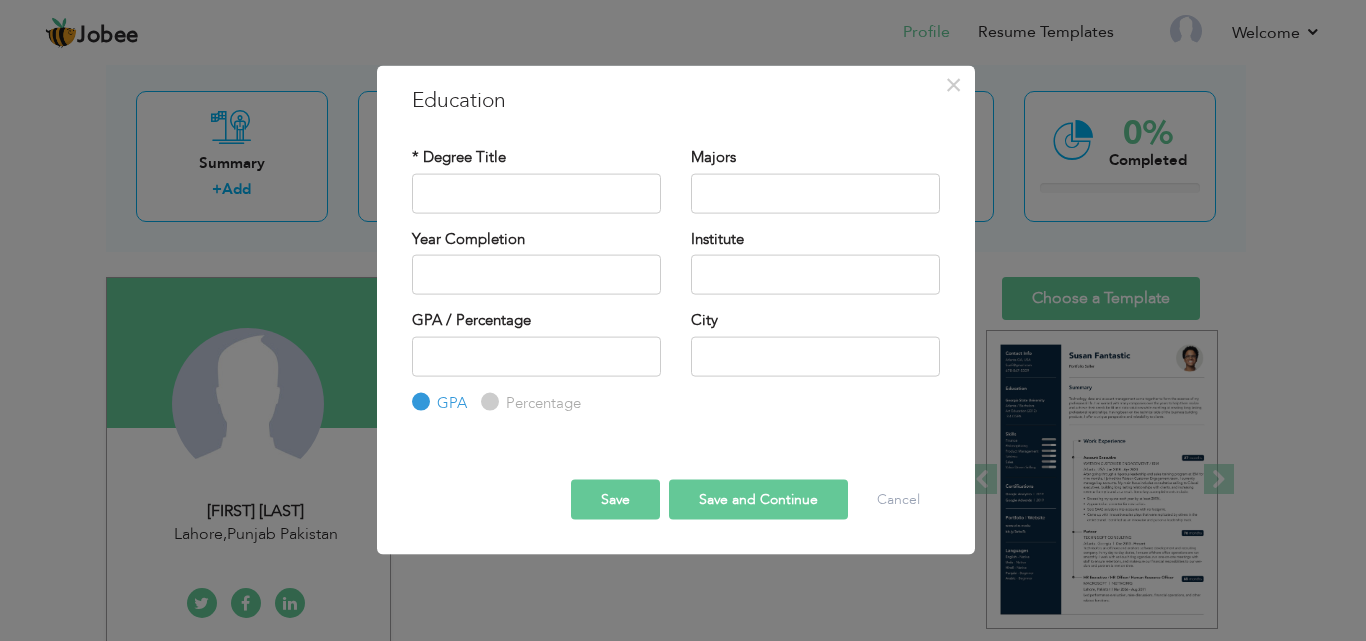 click on "Percentage" at bounding box center [541, 402] 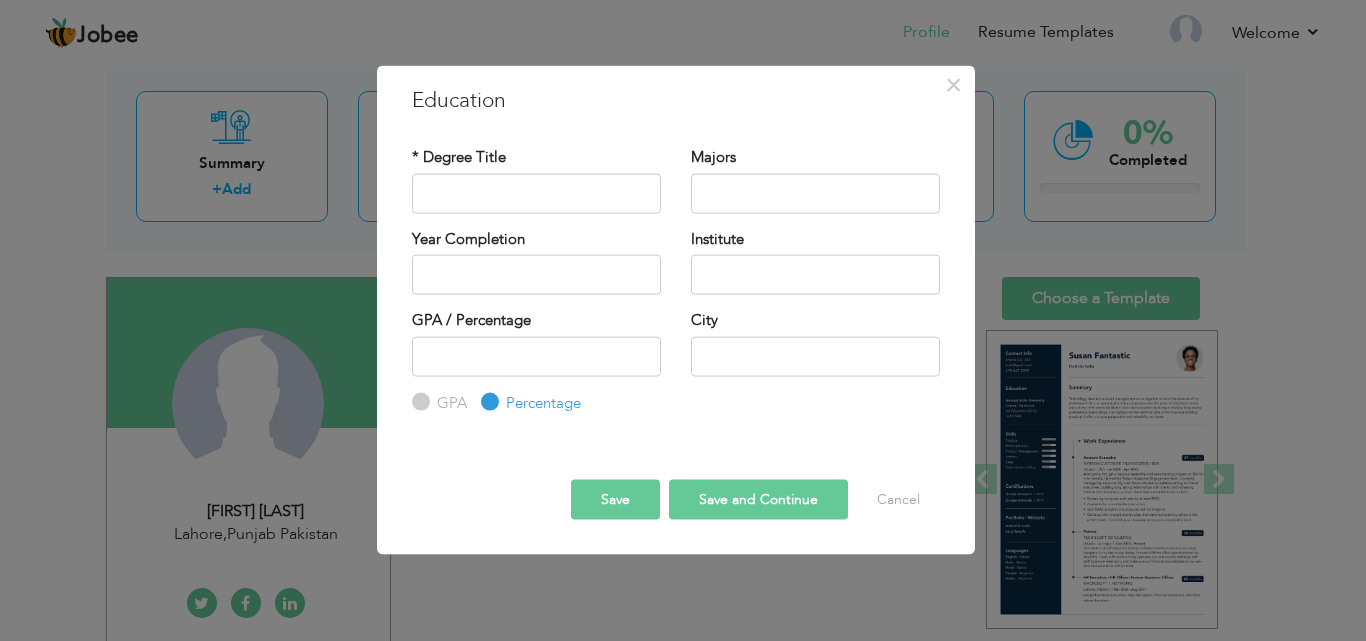 click on "GPA" at bounding box center (449, 402) 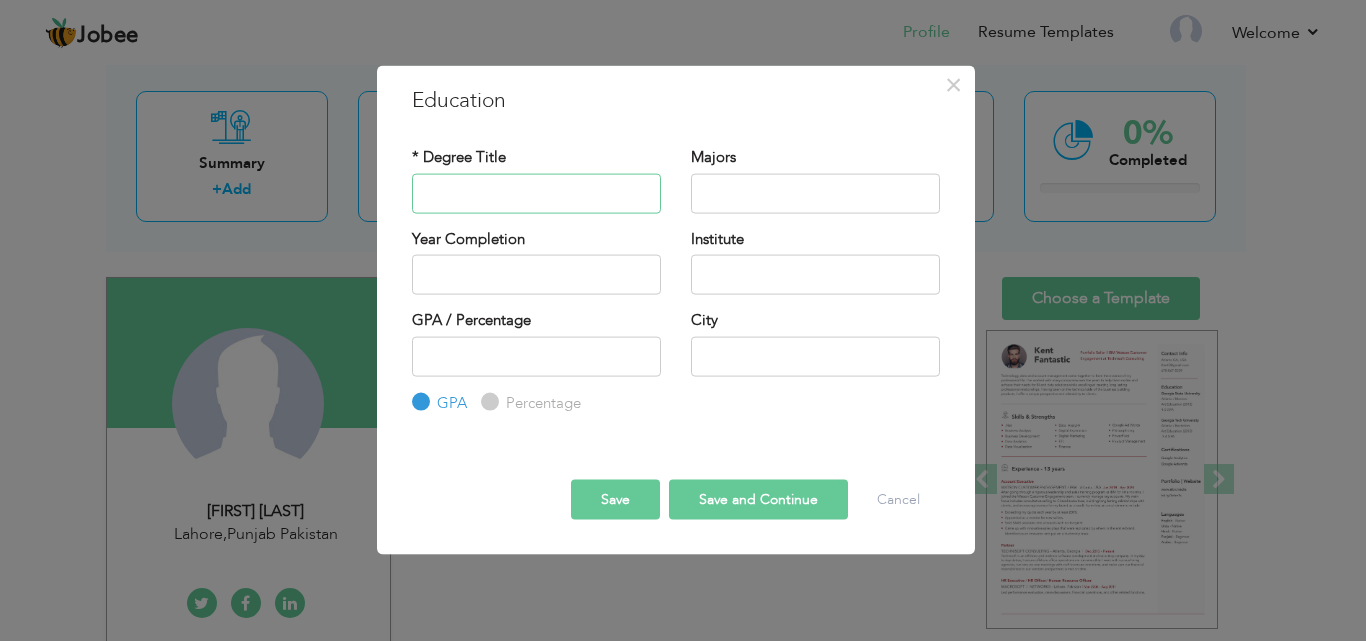 click at bounding box center [536, 193] 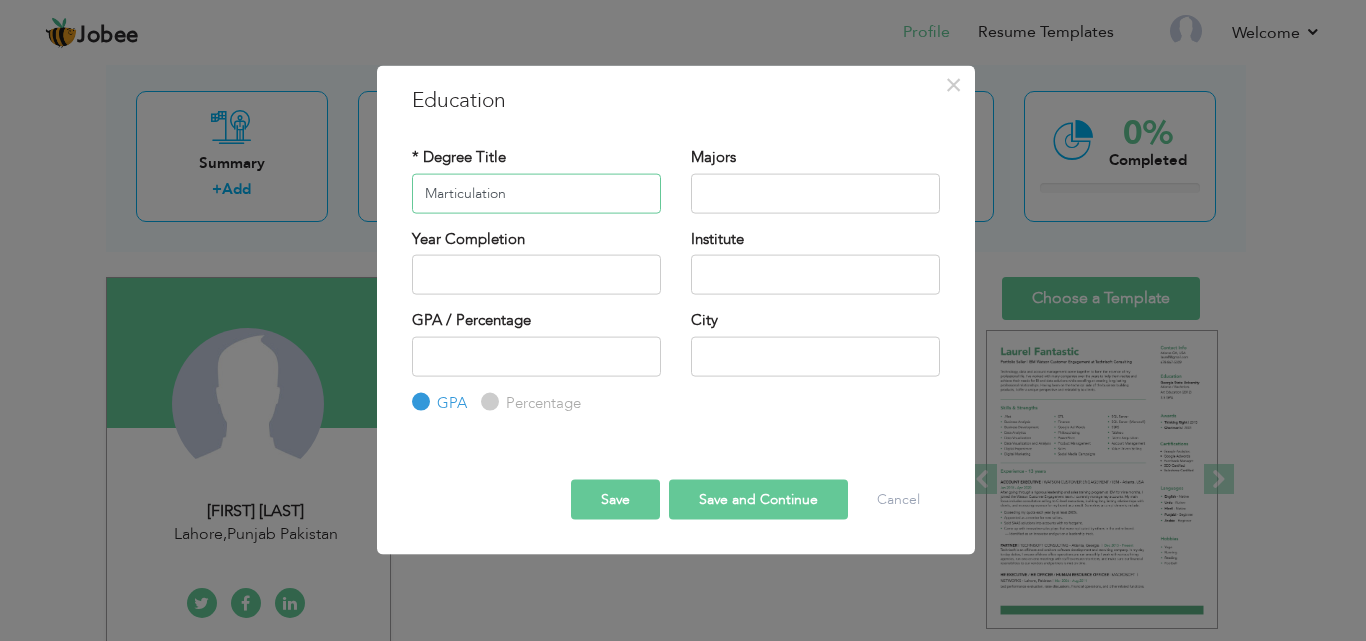 type on "Marticulation" 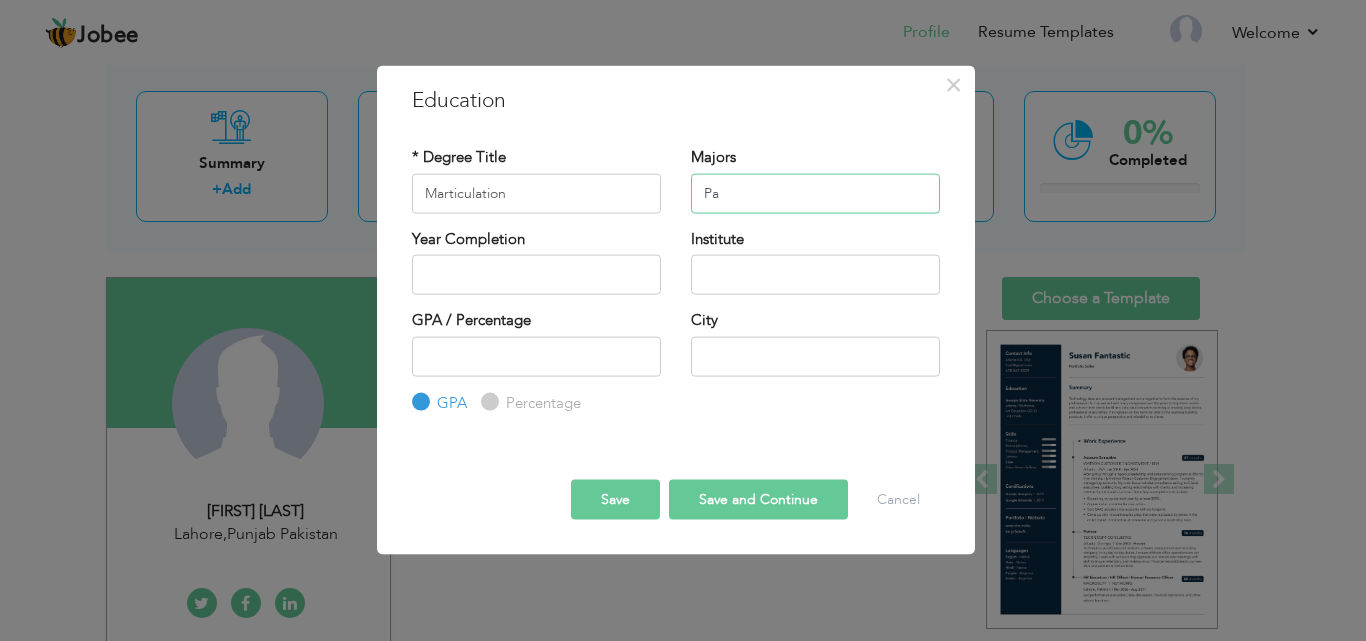 type on "P" 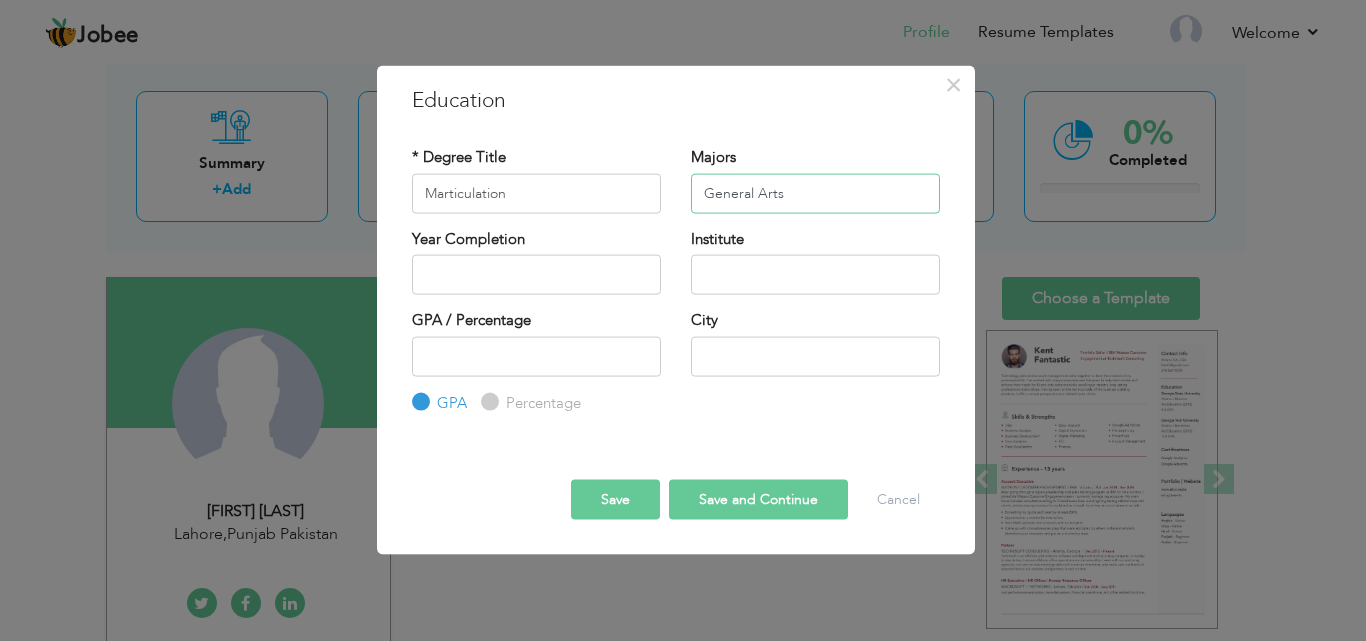 type on "General Arts" 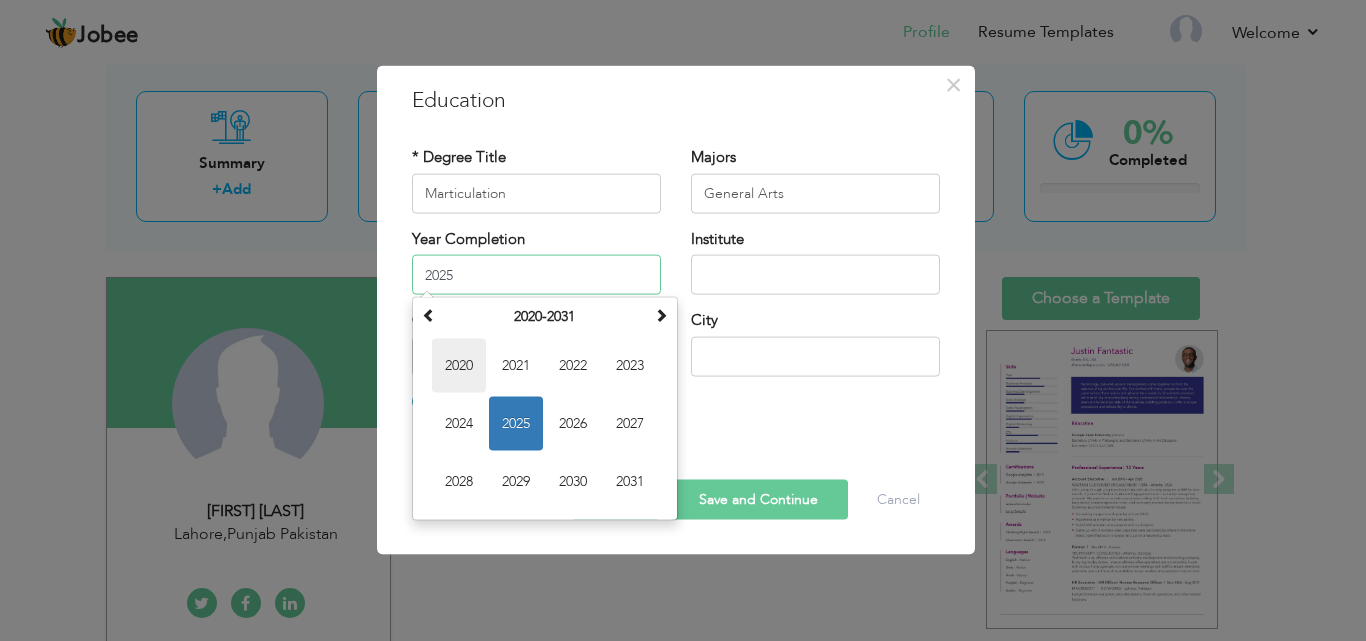 click on "2020" at bounding box center (459, 366) 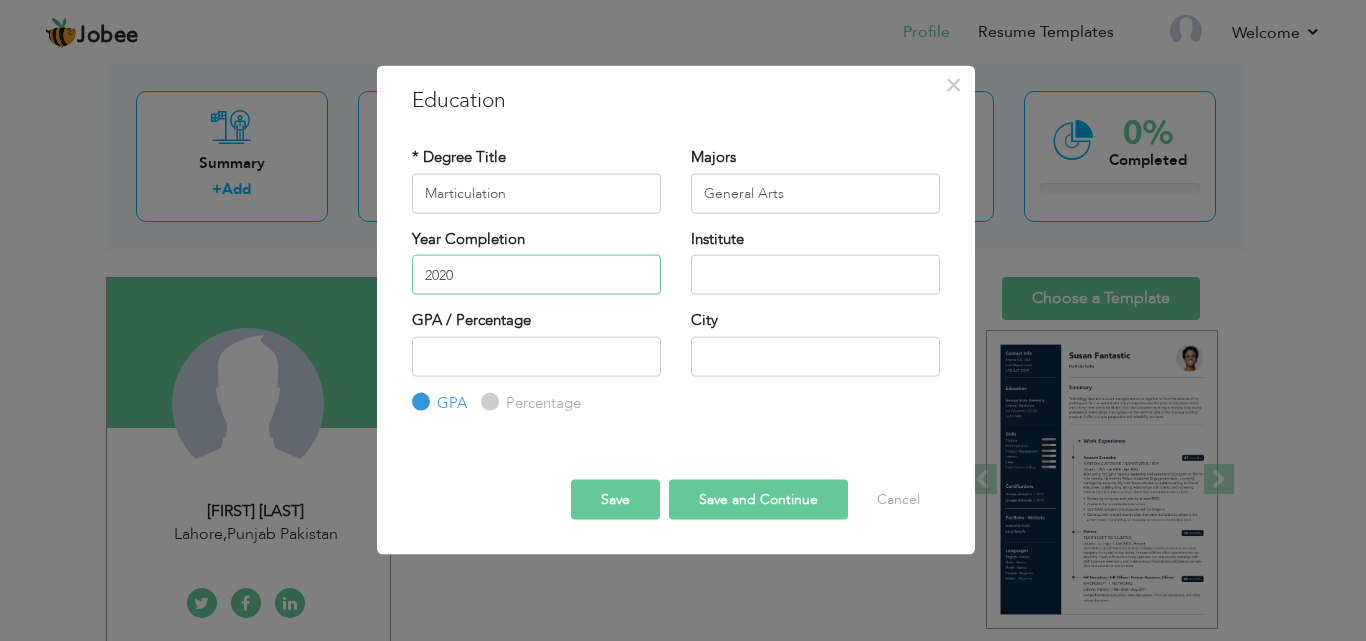 click on "2020" at bounding box center (536, 275) 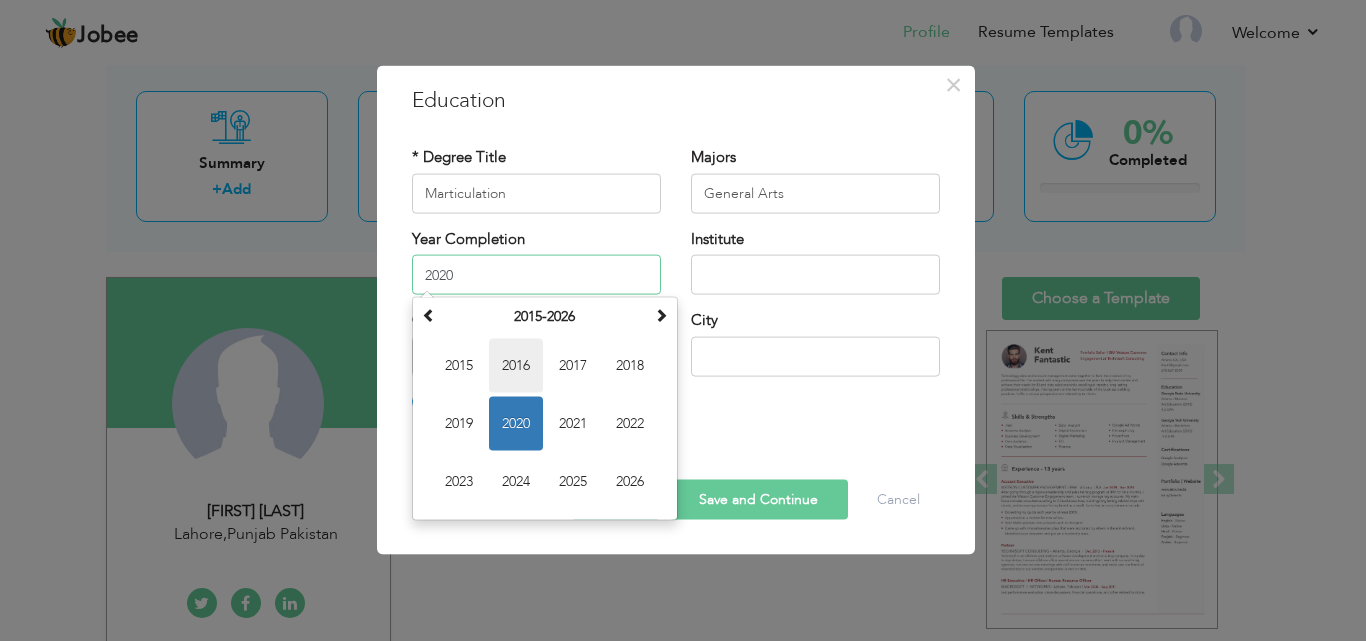 click on "2016" at bounding box center (516, 366) 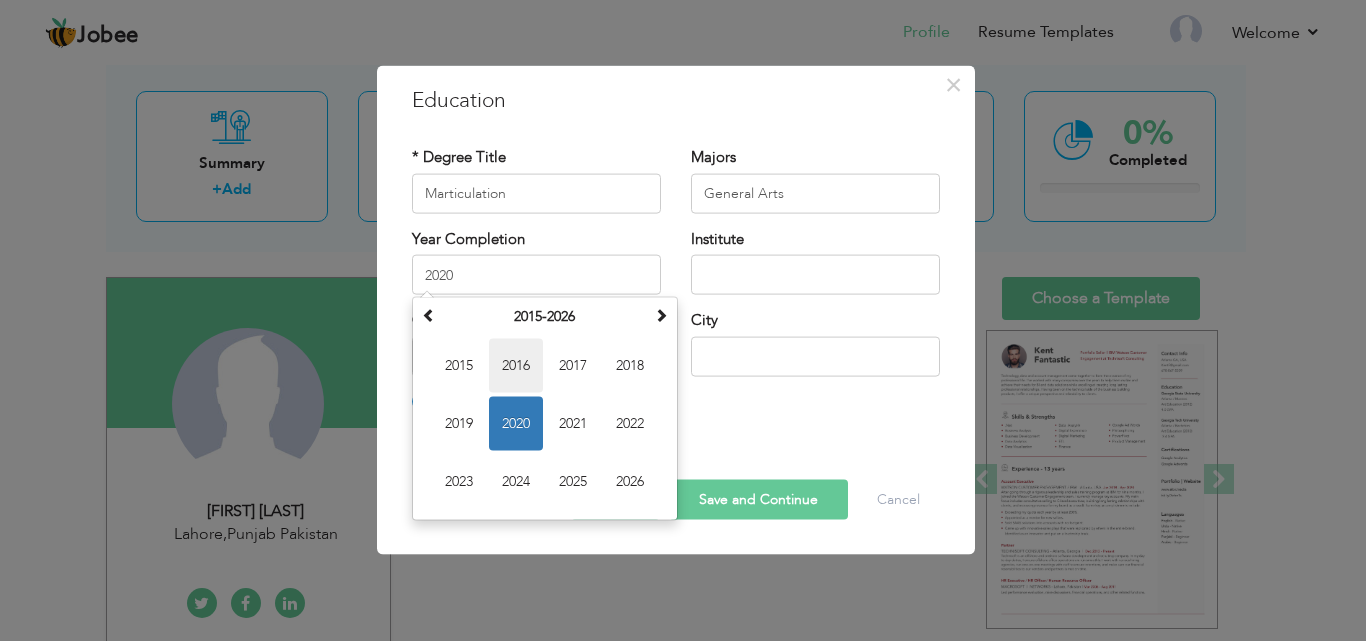 type on "2016" 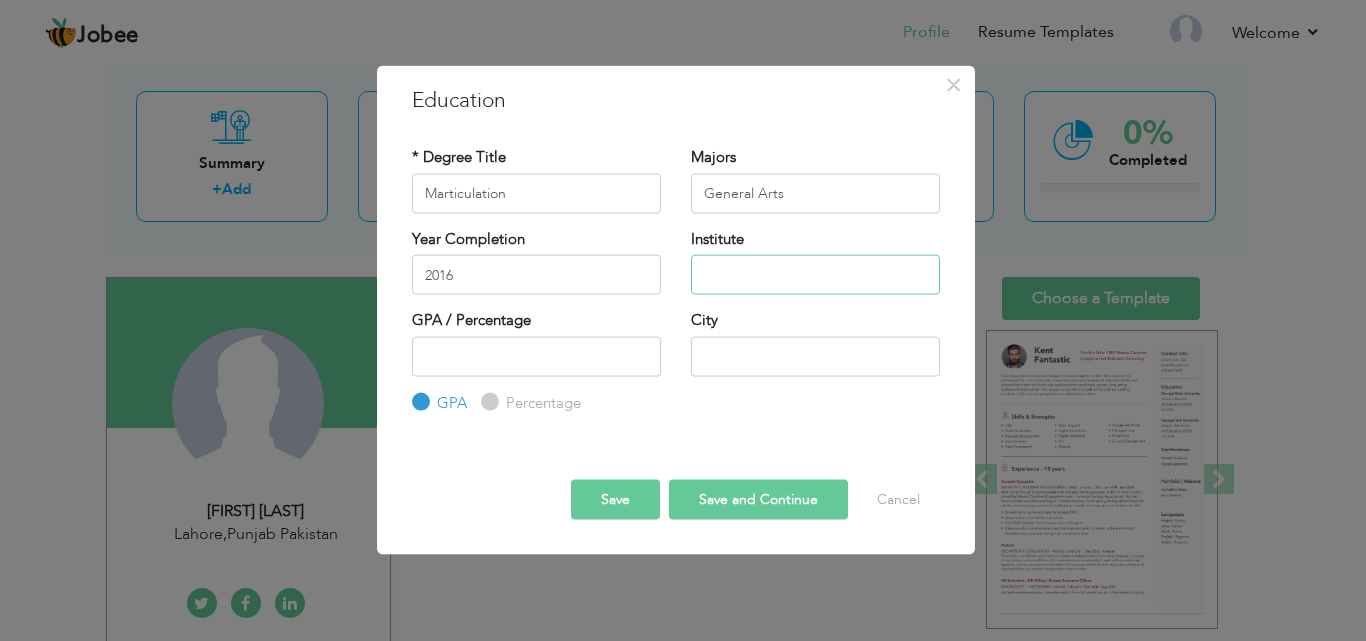 click at bounding box center [815, 275] 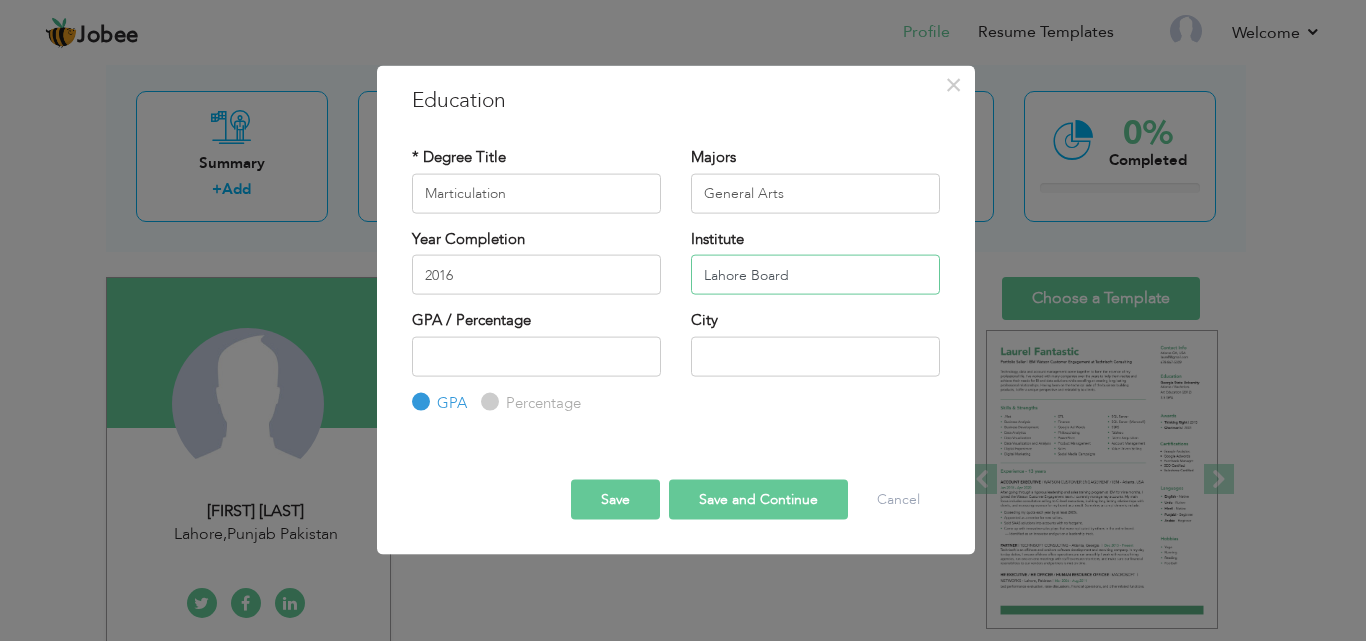 paste on "Bise Lahore Board" 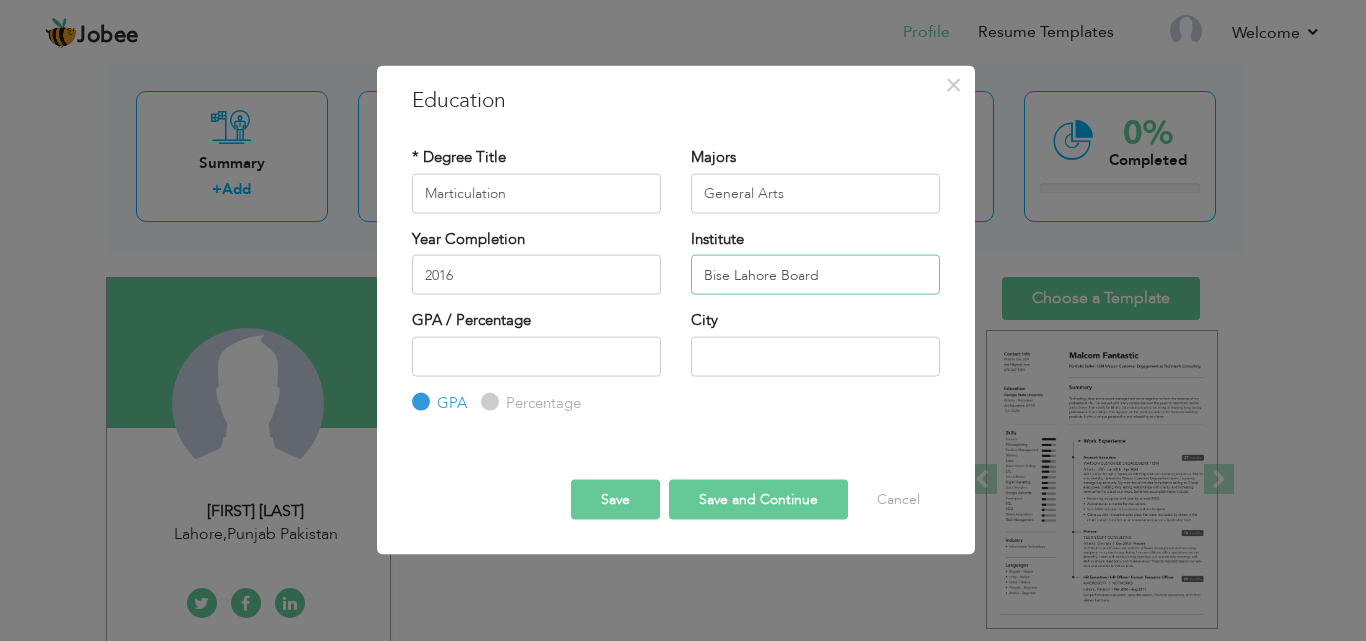 type on "Bise Lahore Board" 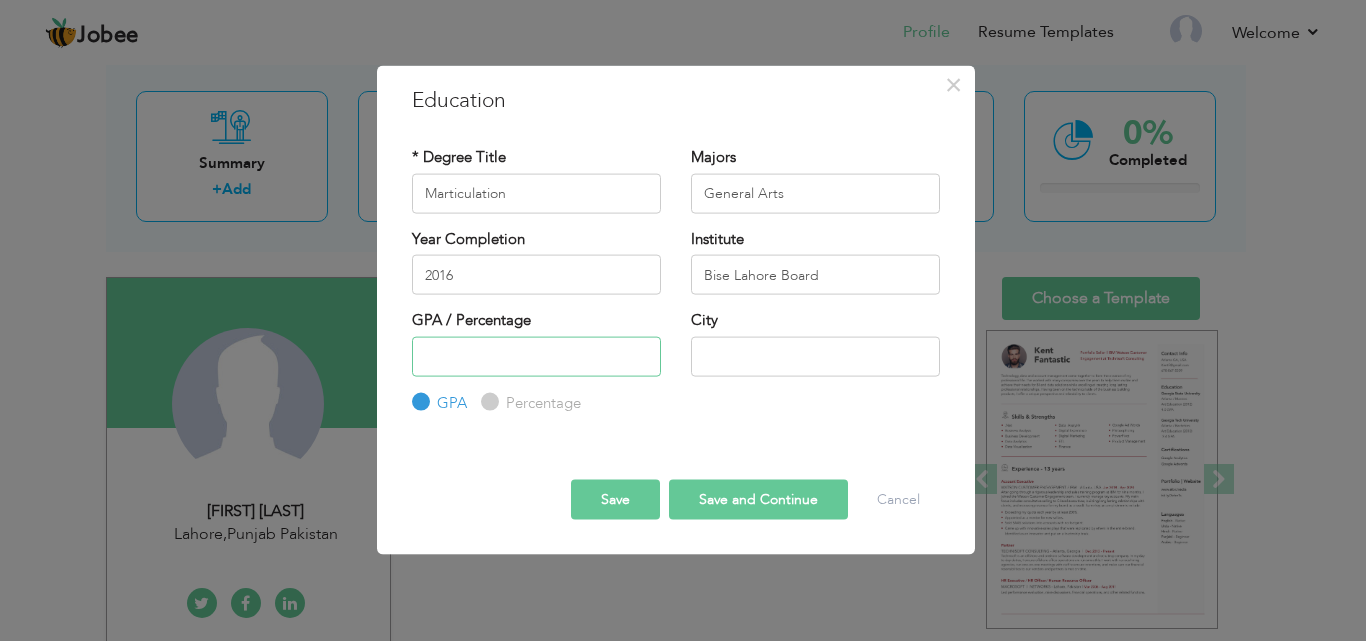 click at bounding box center [536, 356] 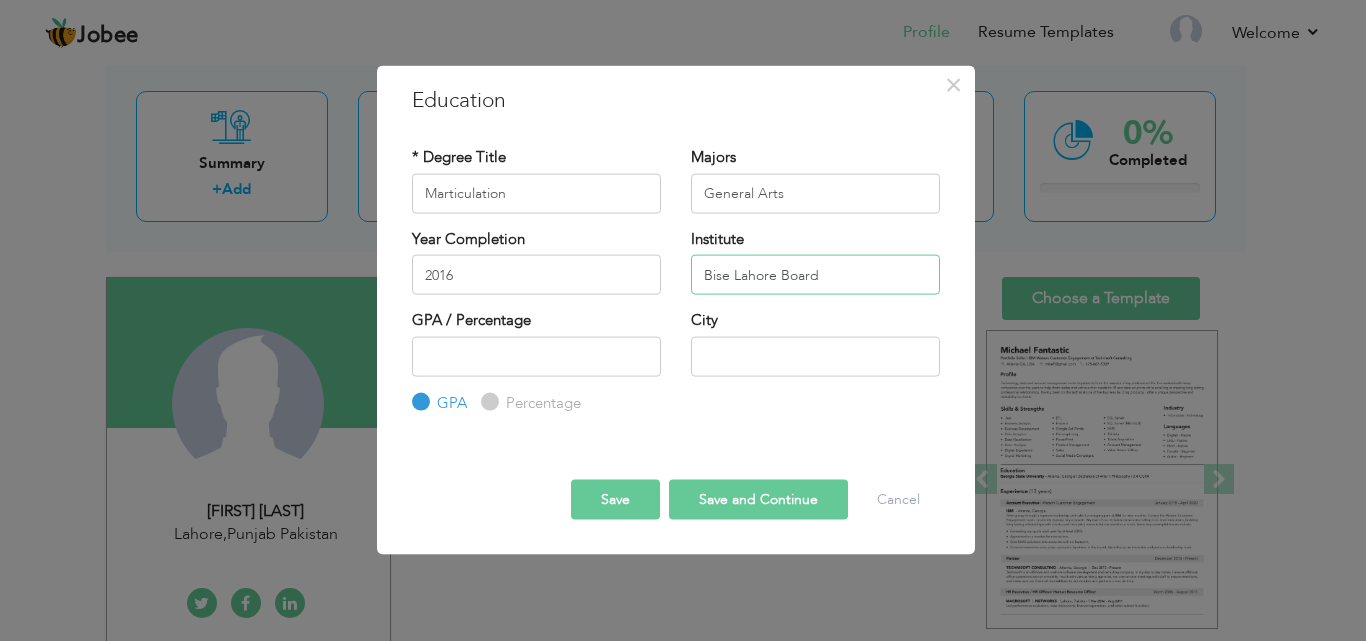 click on "Bise Lahore Board" at bounding box center (815, 275) 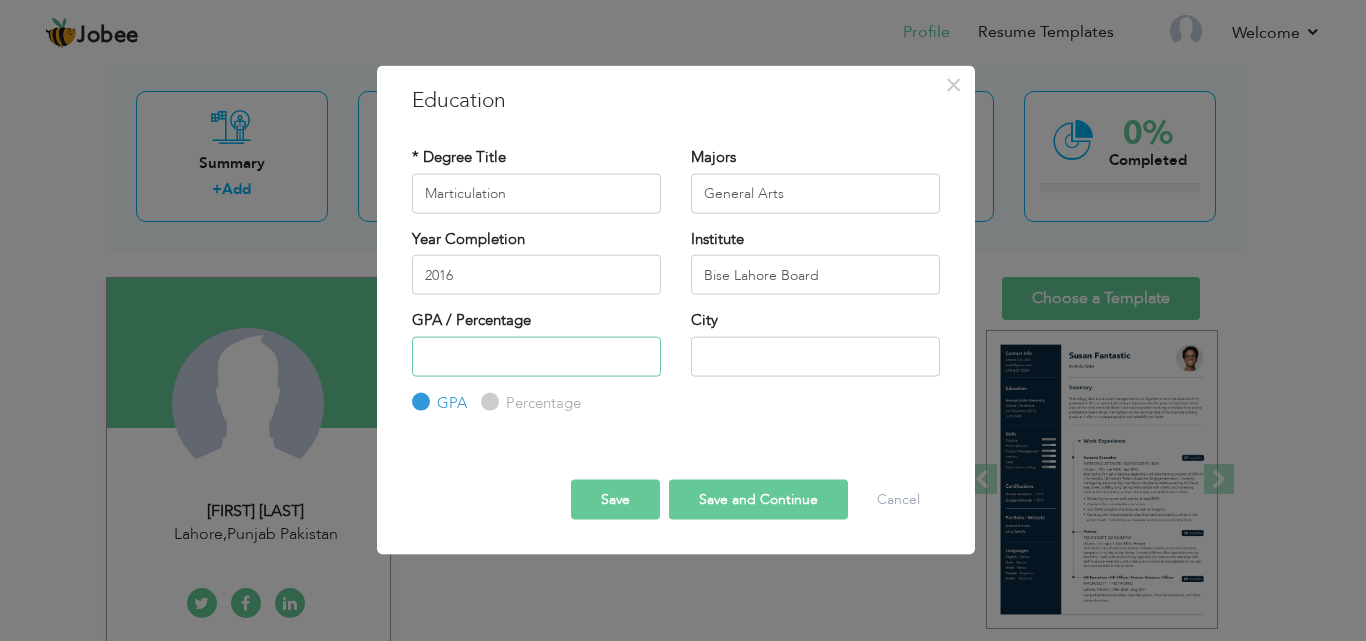 click at bounding box center (536, 356) 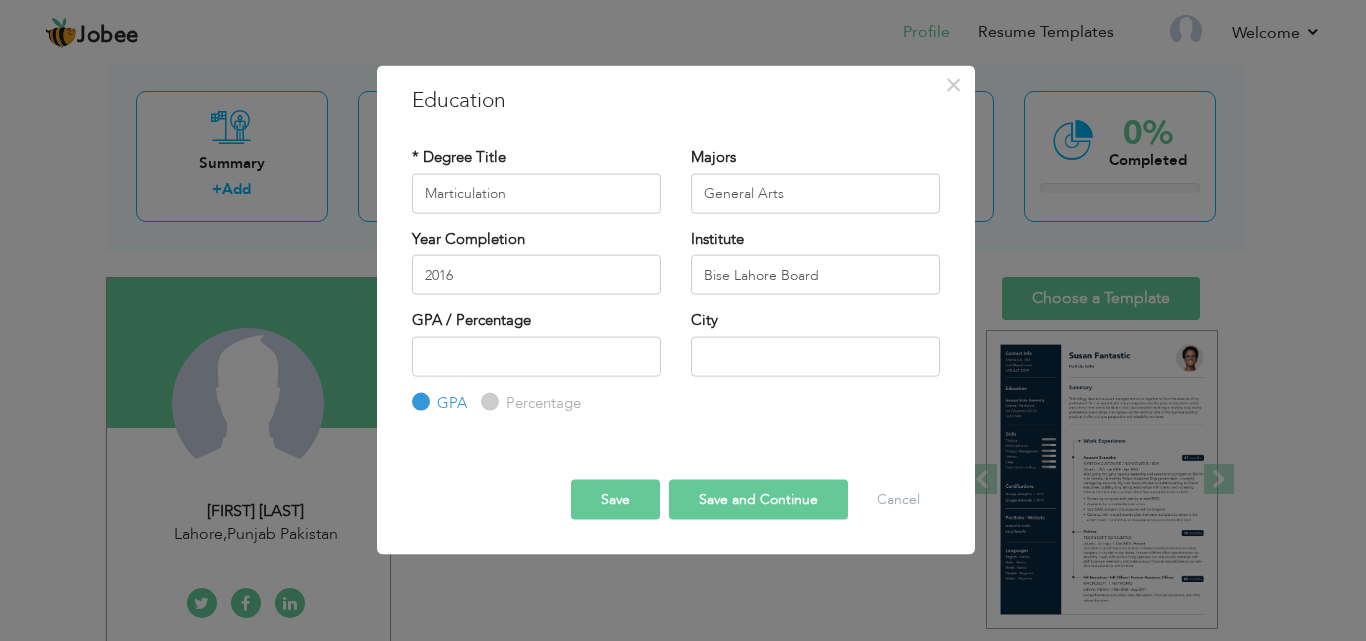 click on "Percentage" at bounding box center (541, 402) 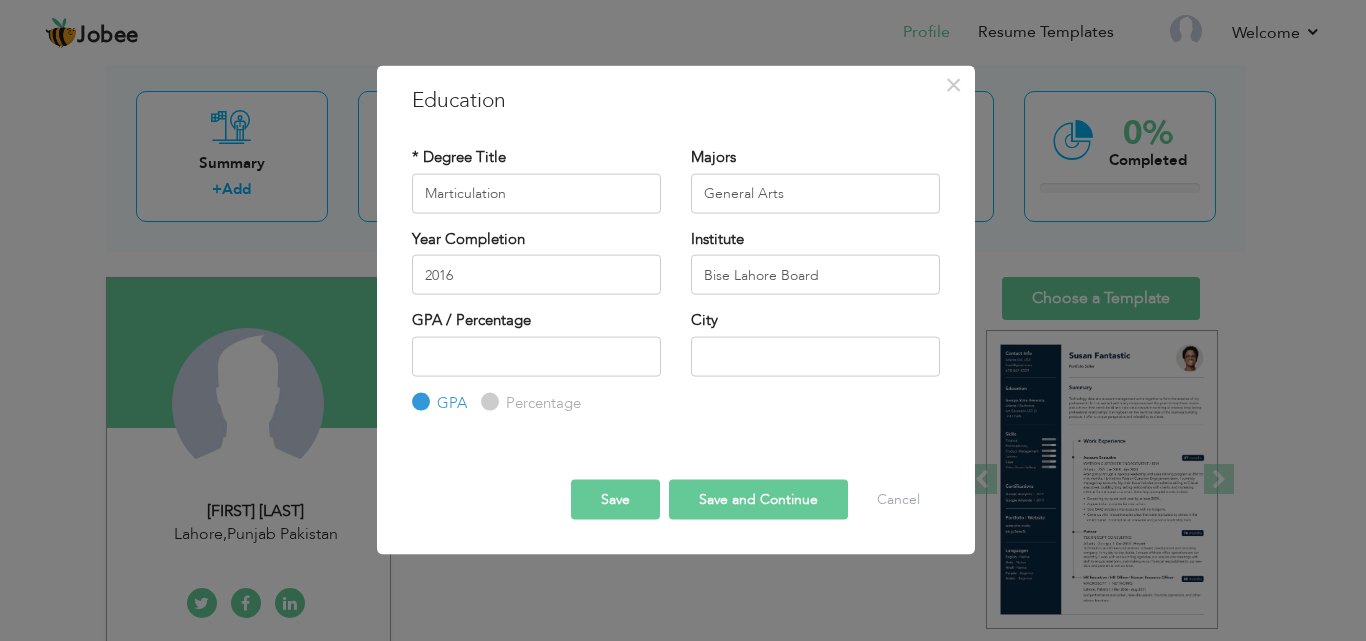 click on "Percentage" at bounding box center [487, 402] 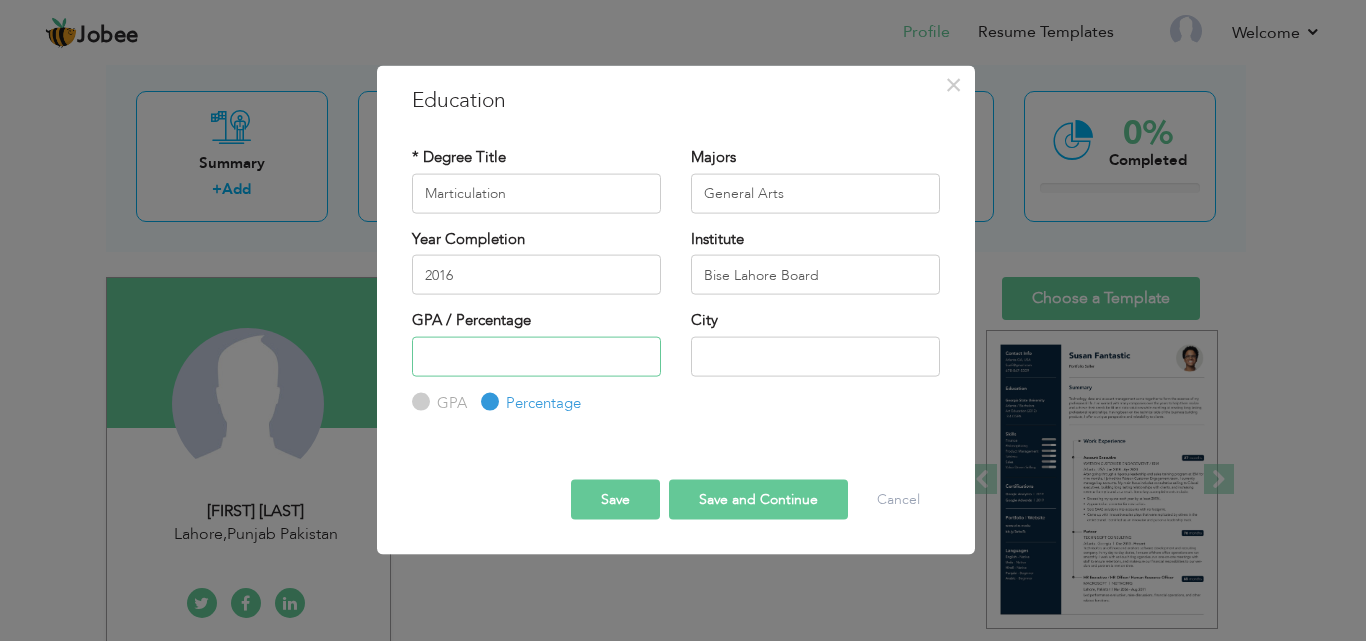 click at bounding box center [536, 356] 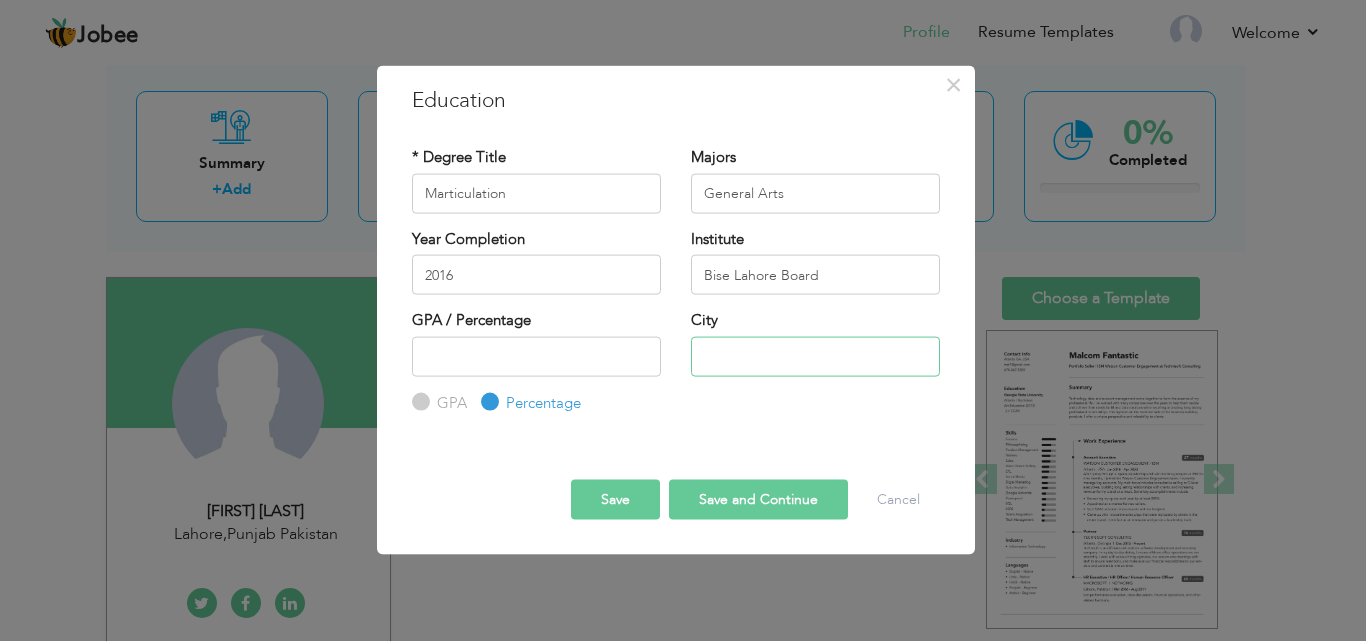 click at bounding box center (815, 356) 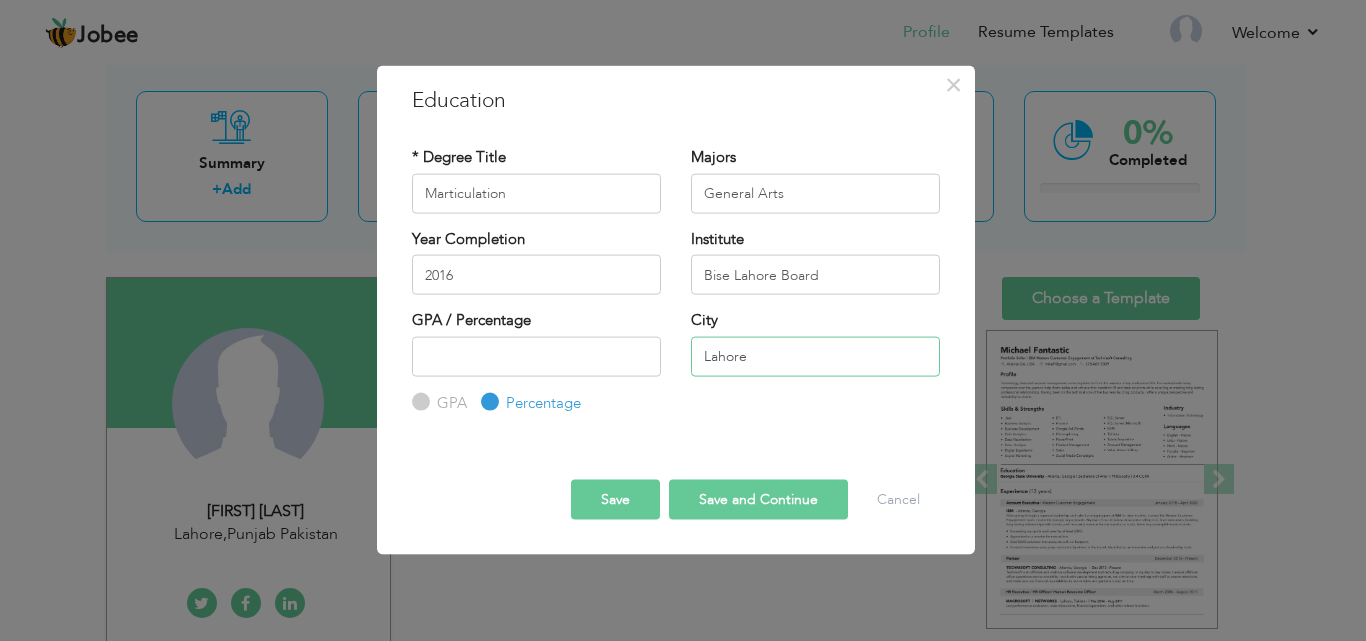 type on "Lahore" 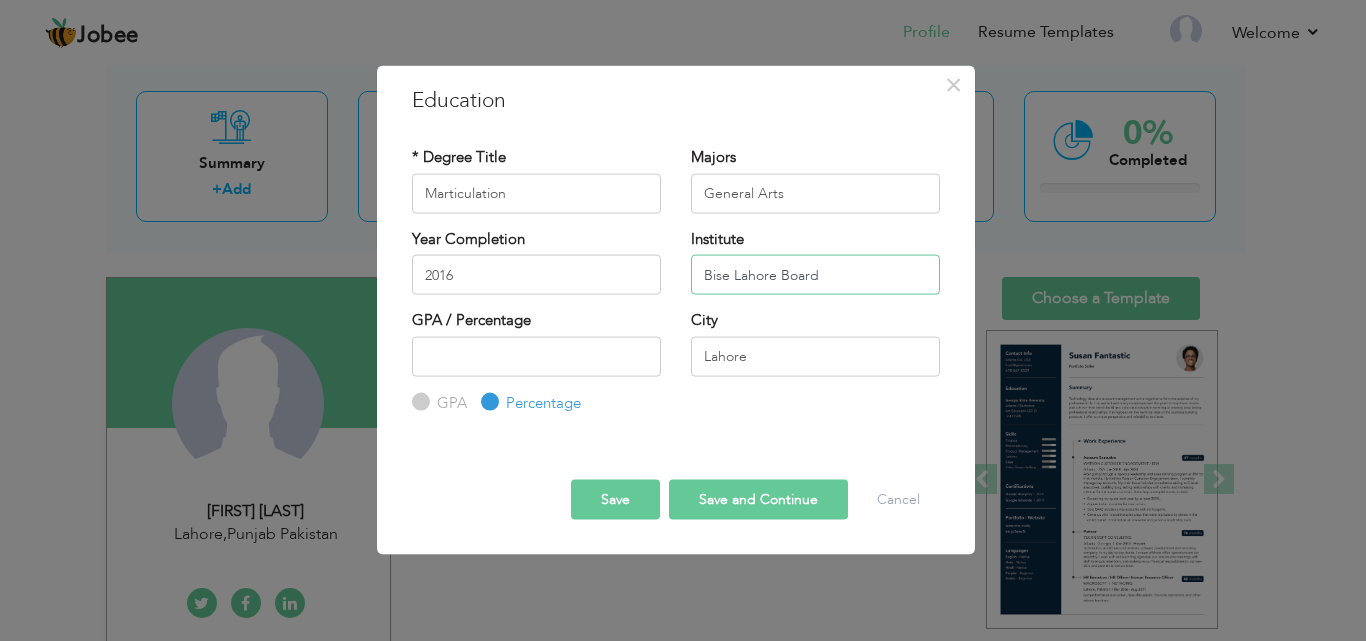 drag, startPoint x: 831, startPoint y: 266, endPoint x: 700, endPoint y: 275, distance: 131.30879 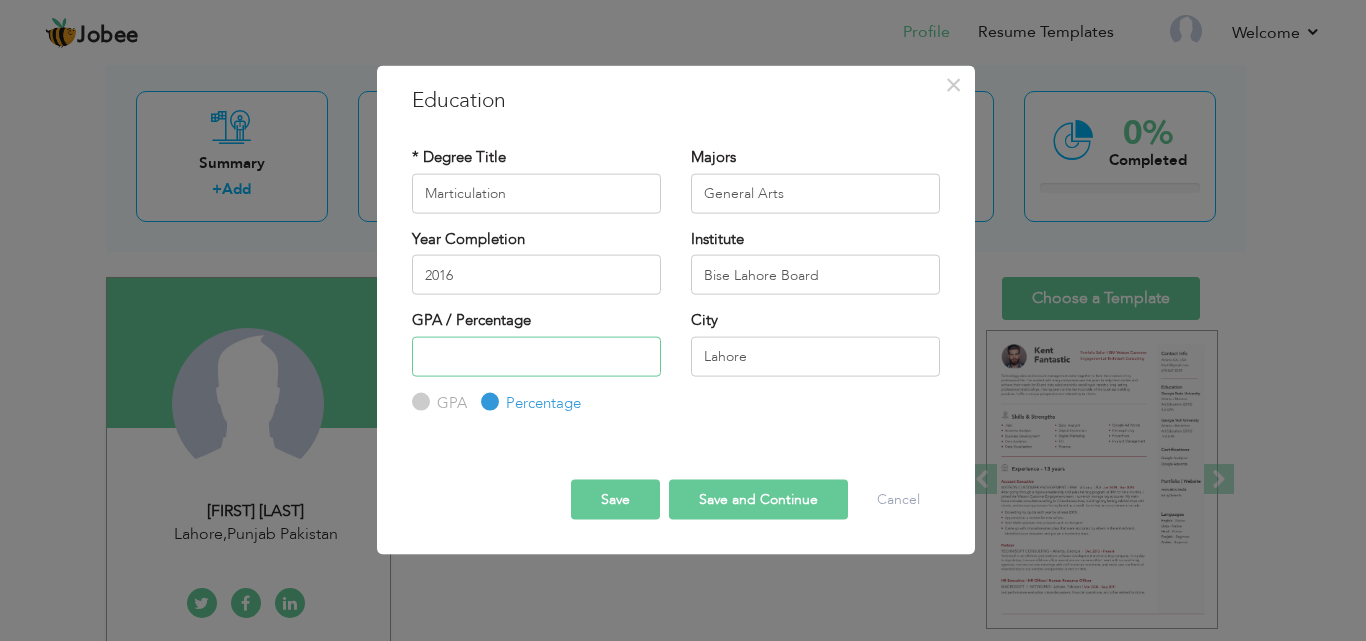click at bounding box center [536, 356] 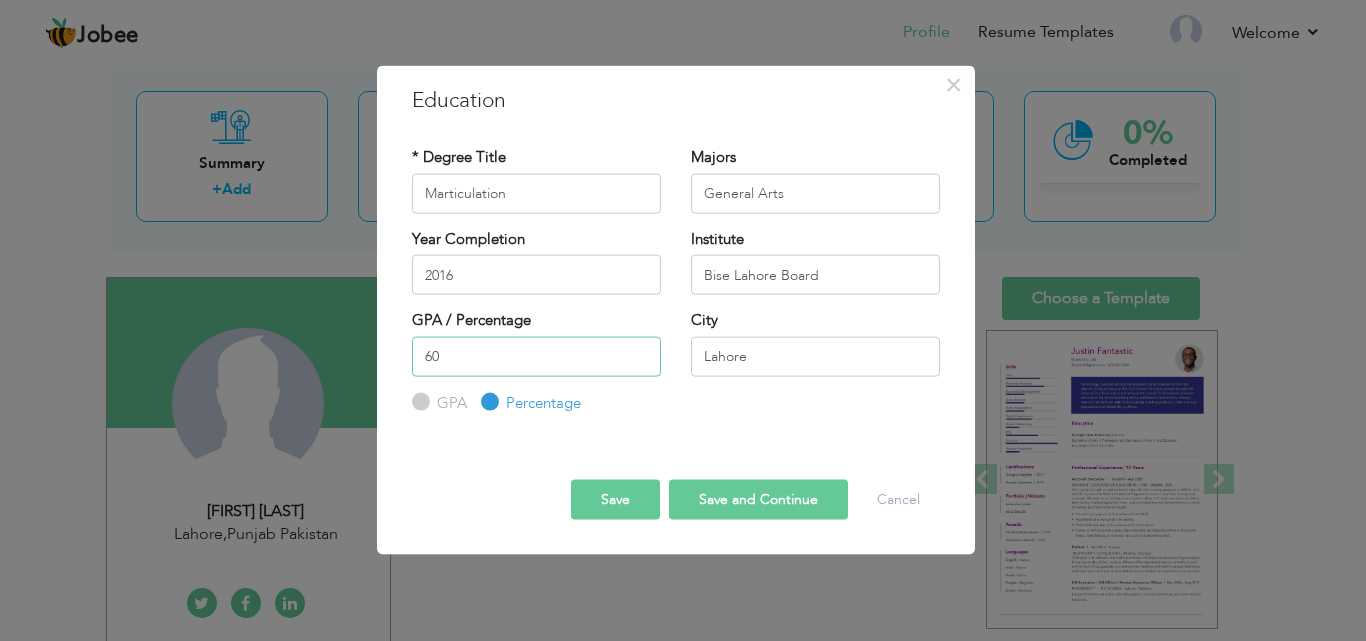 type on "60" 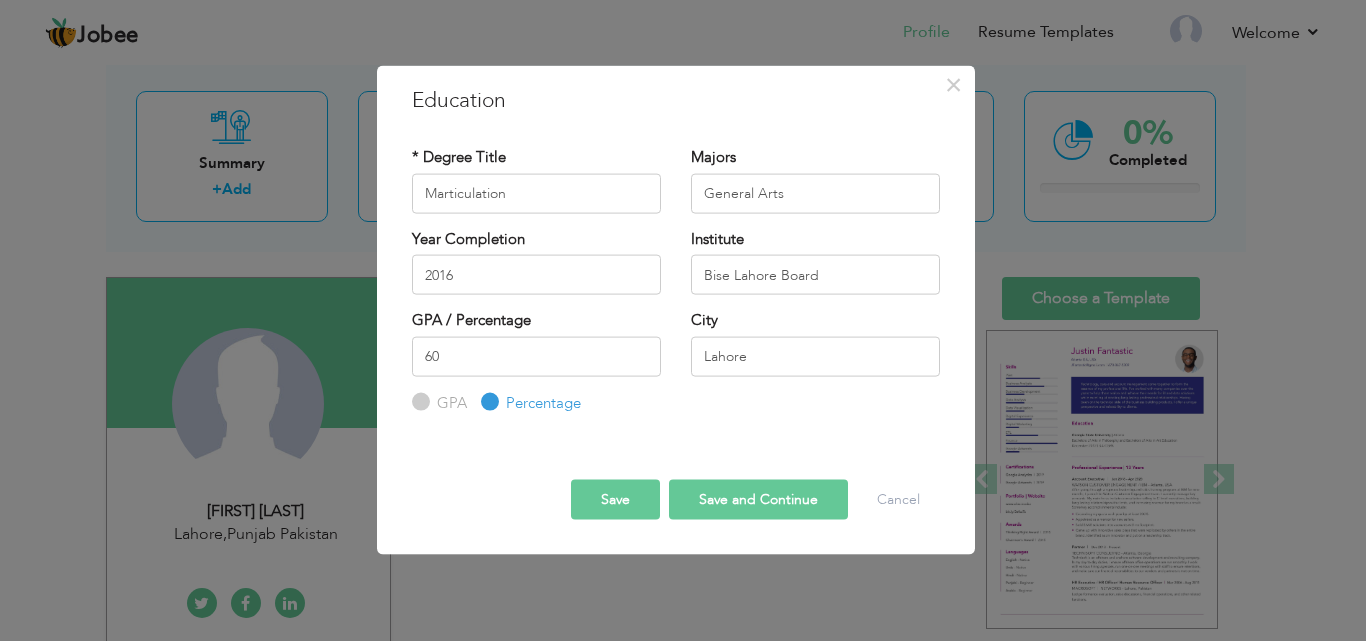 click on "Save and Continue" at bounding box center [758, 500] 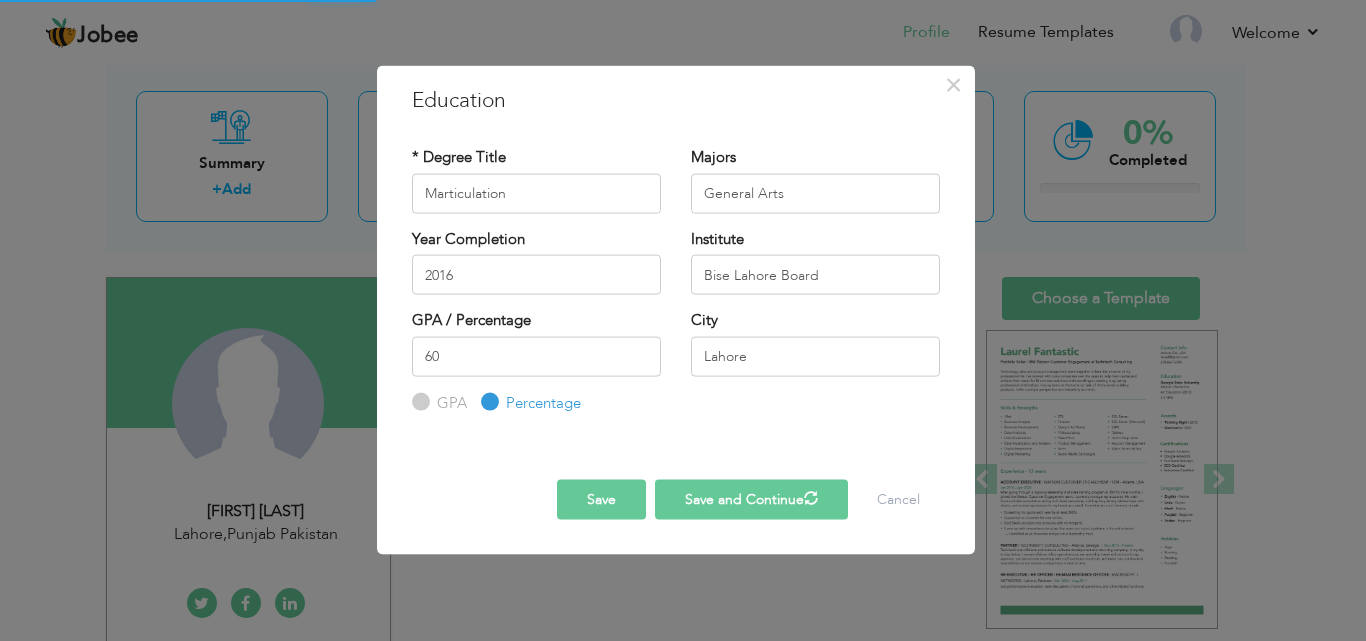 type 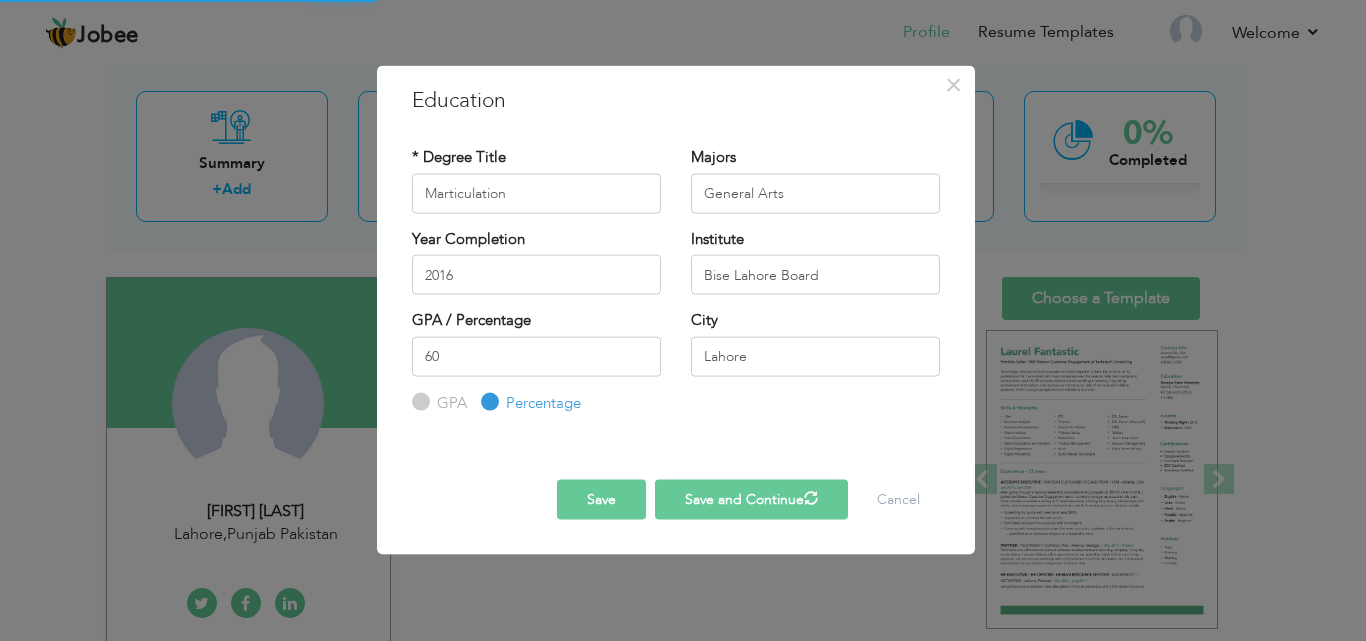 type 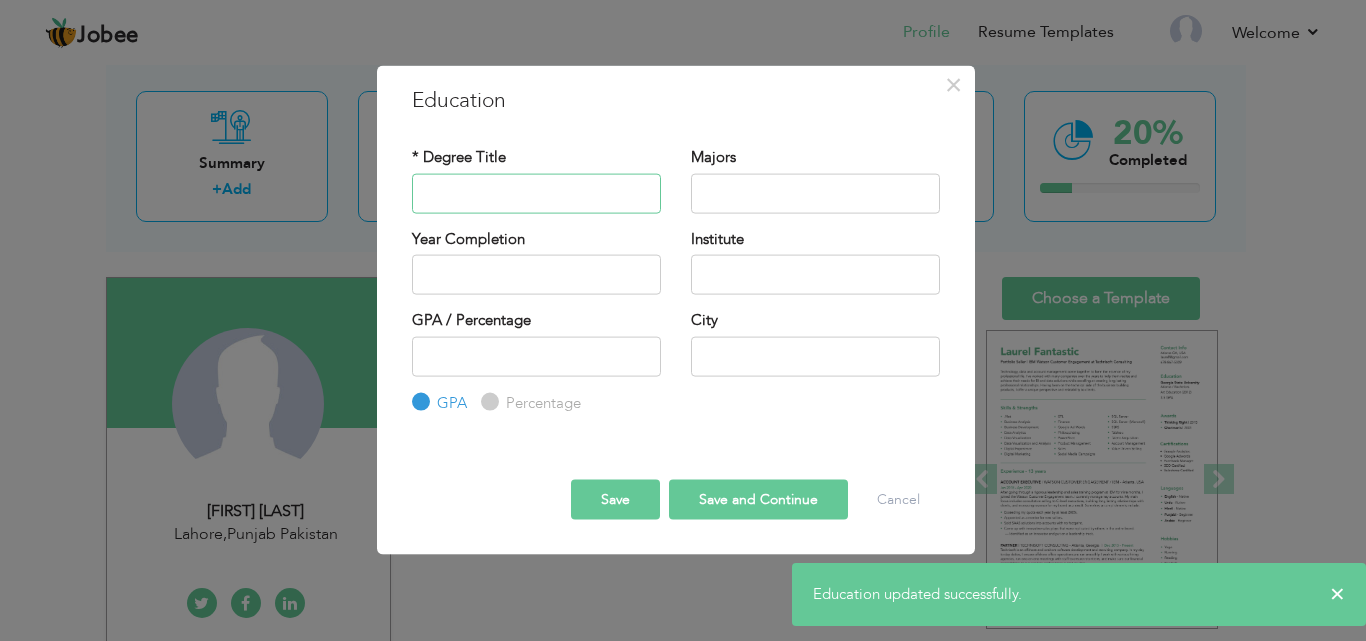 click at bounding box center (536, 193) 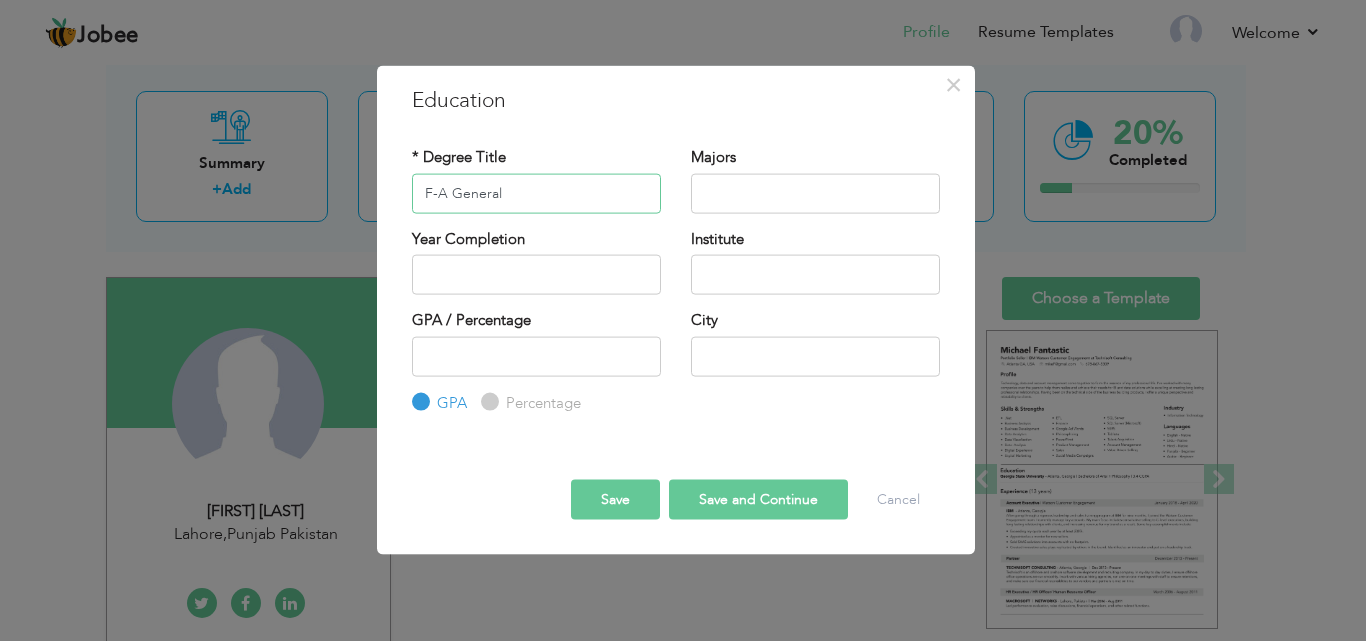 type on "F-A General" 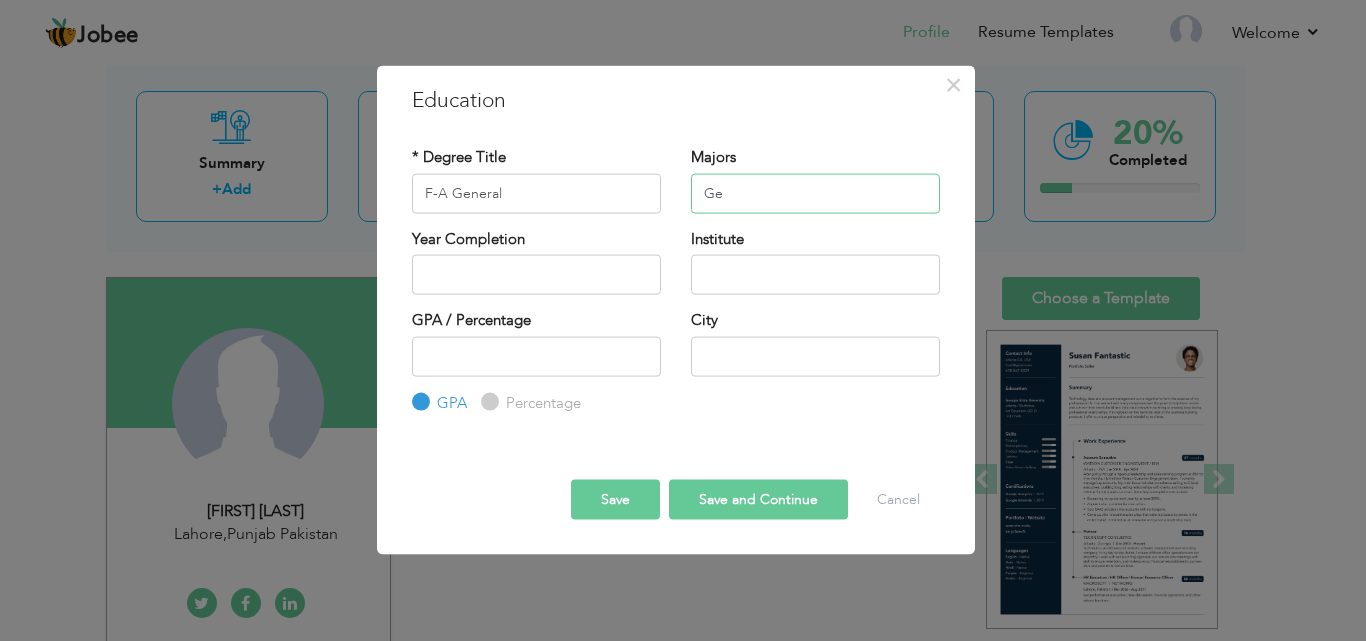 type on "G" 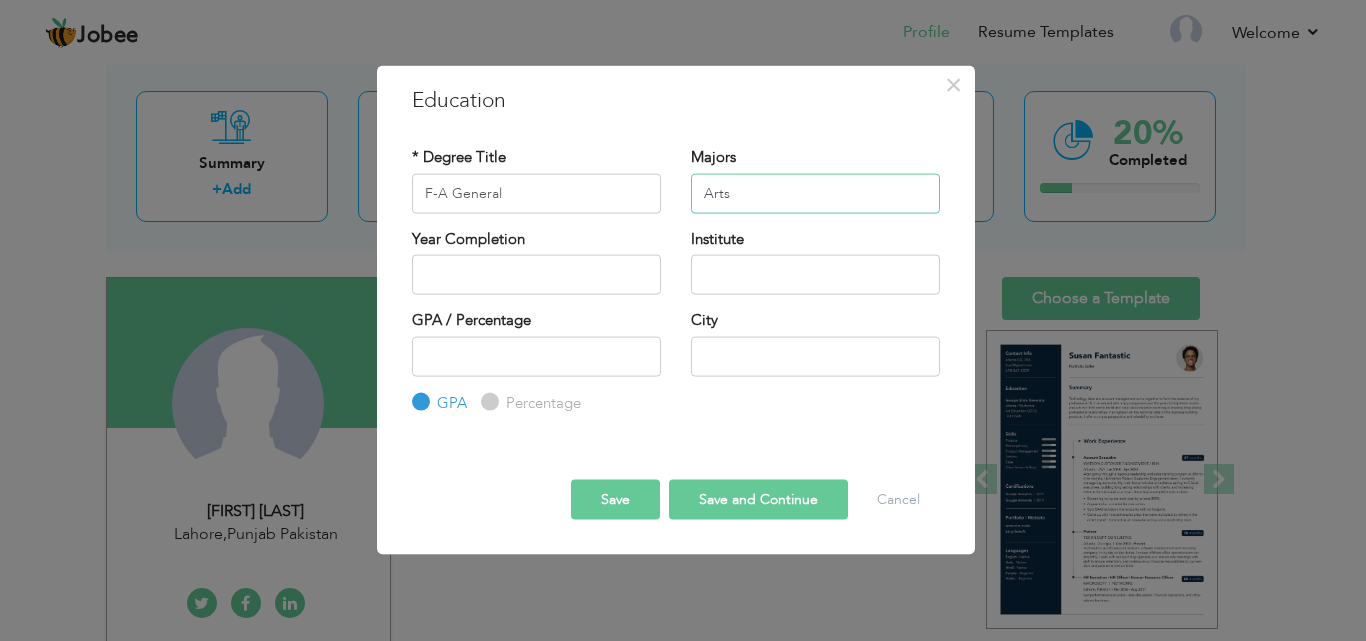 type on "Arts" 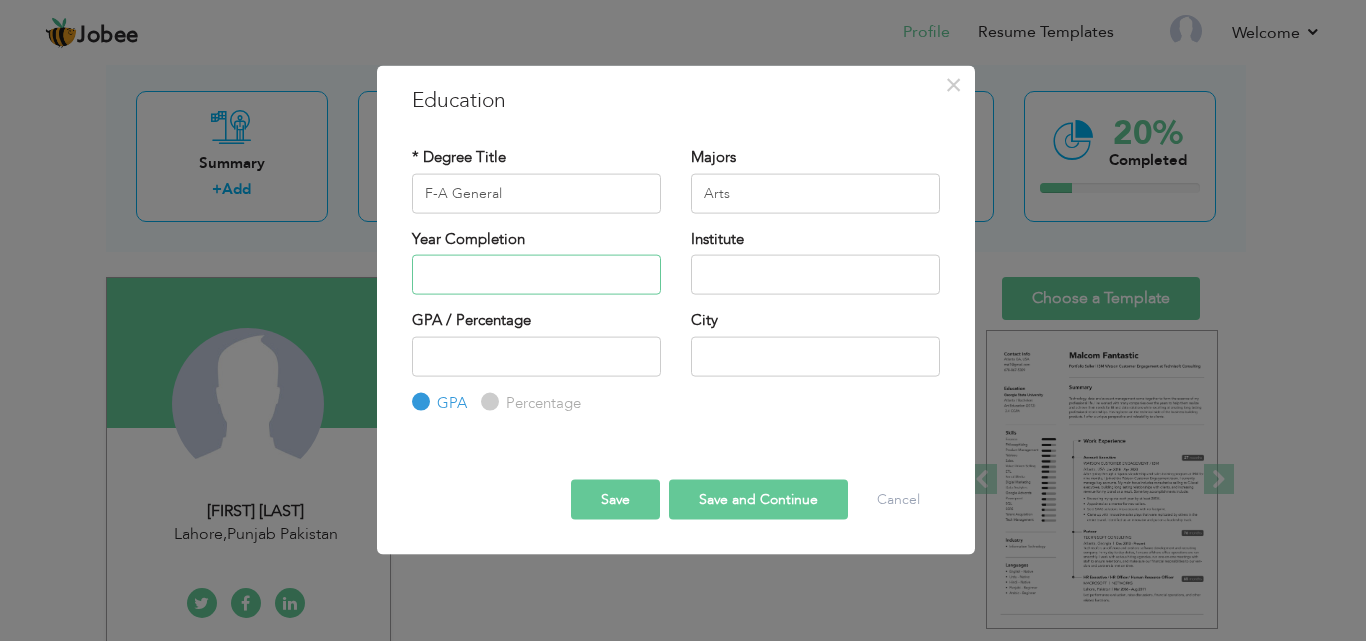 click at bounding box center [536, 275] 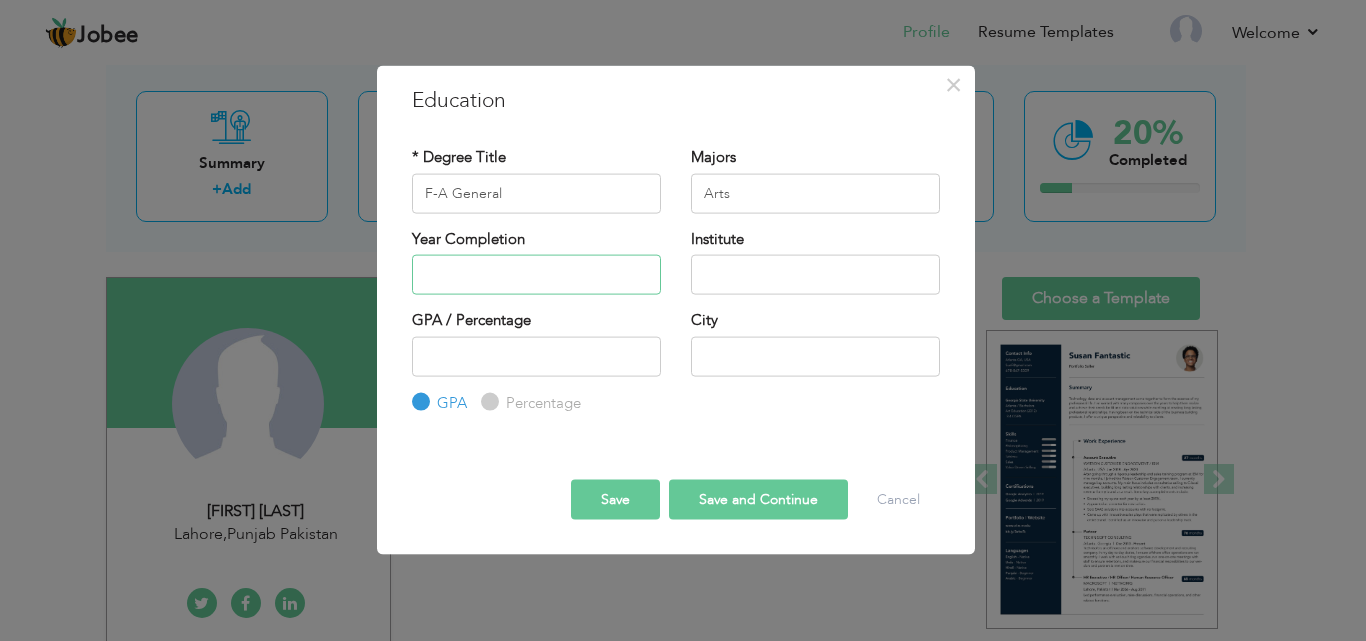 click at bounding box center [536, 275] 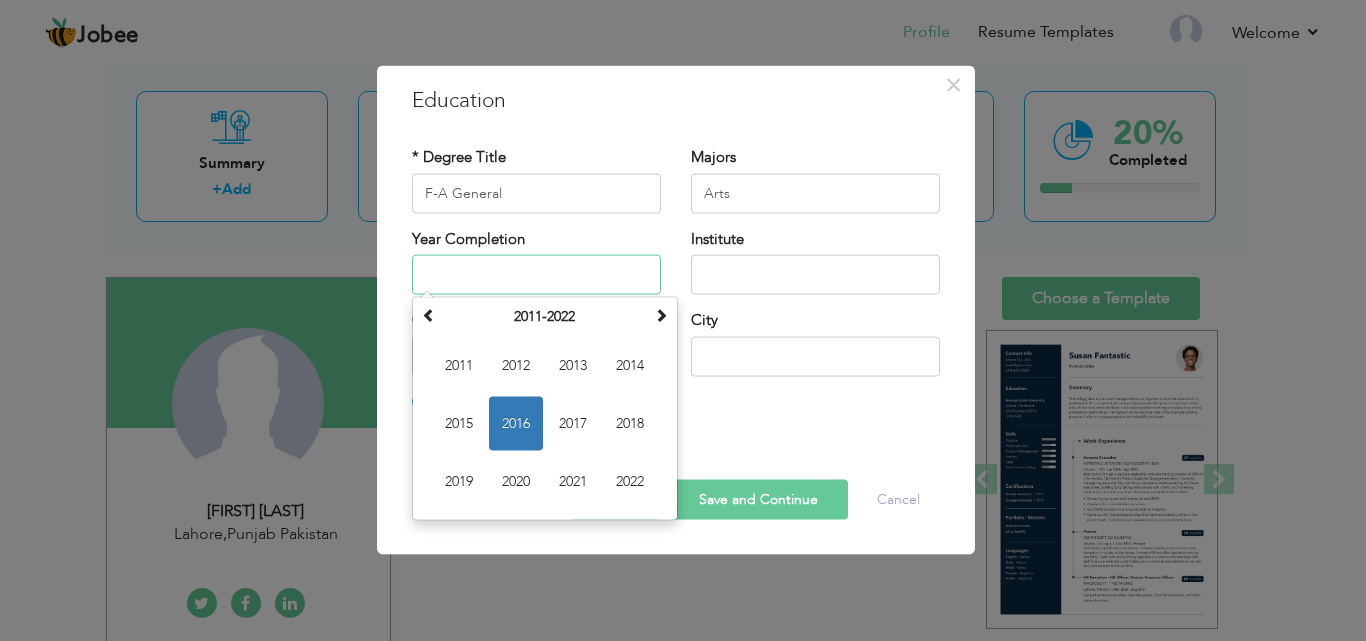 click at bounding box center (536, 275) 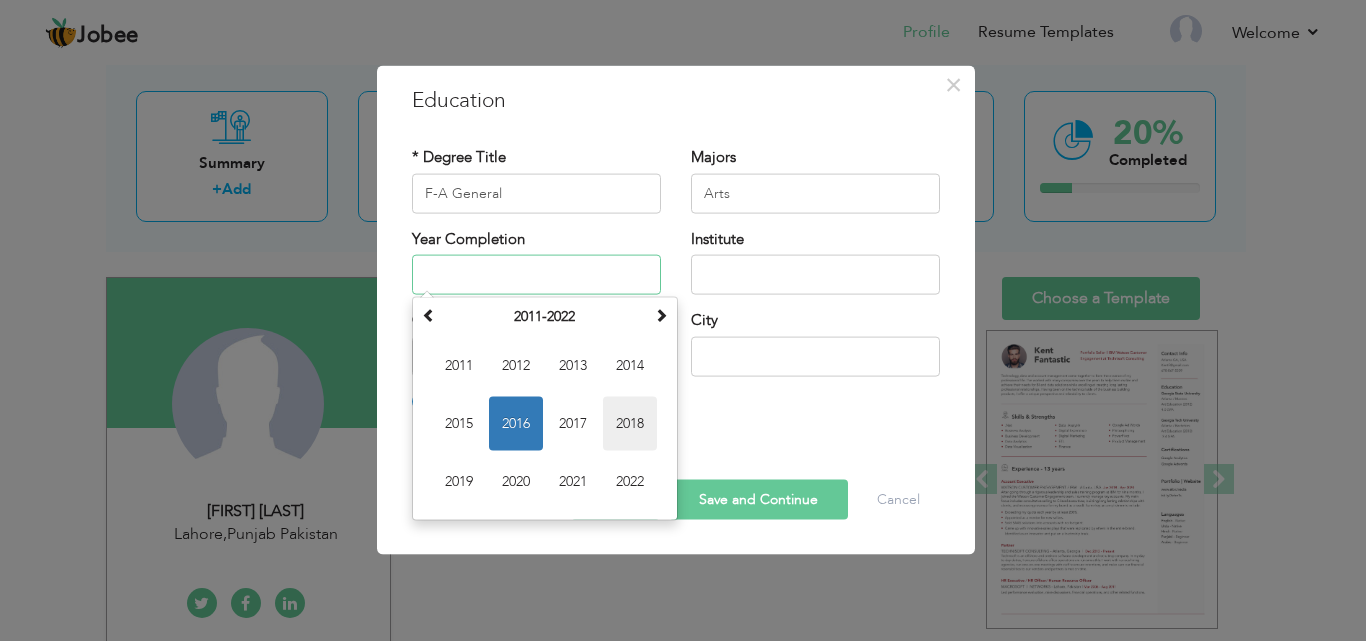 click on "2018" at bounding box center (630, 424) 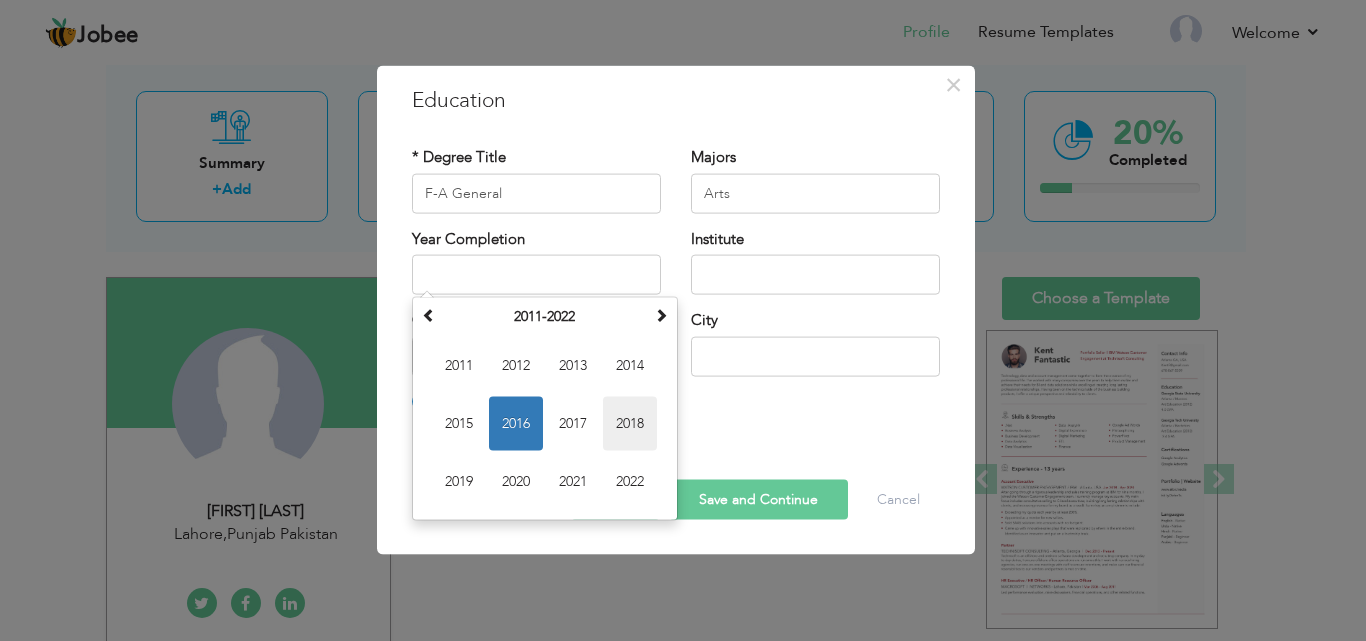 type on "2018" 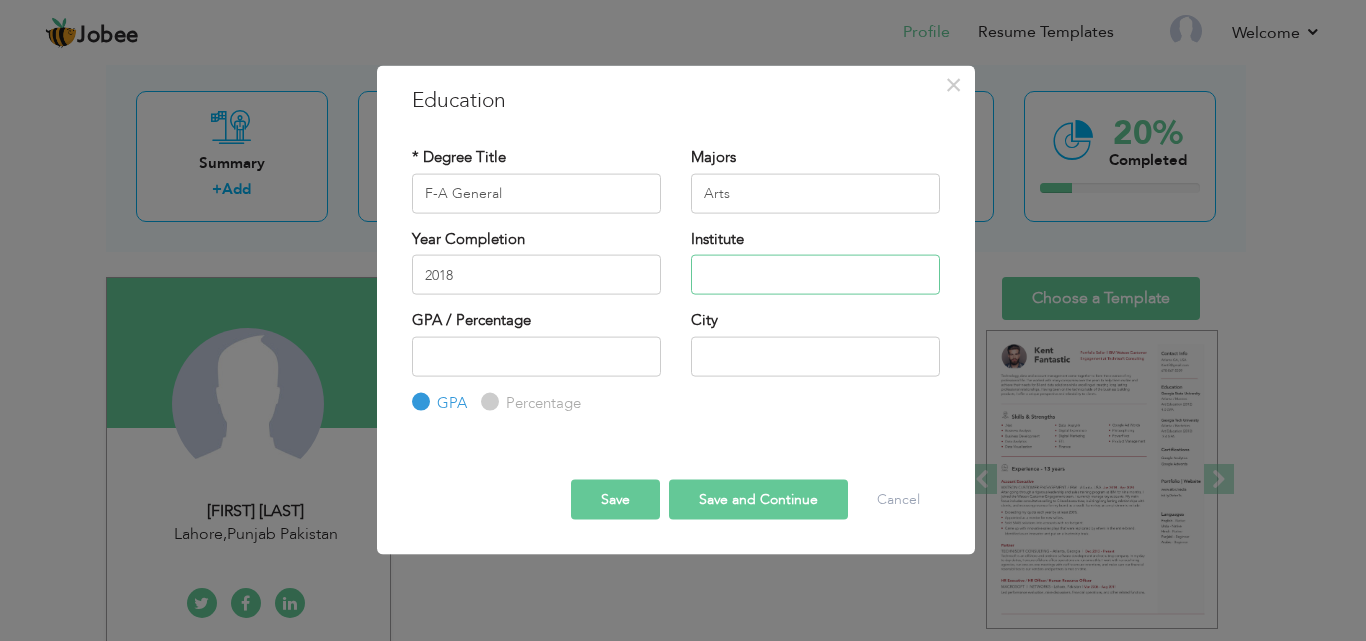 click at bounding box center [815, 275] 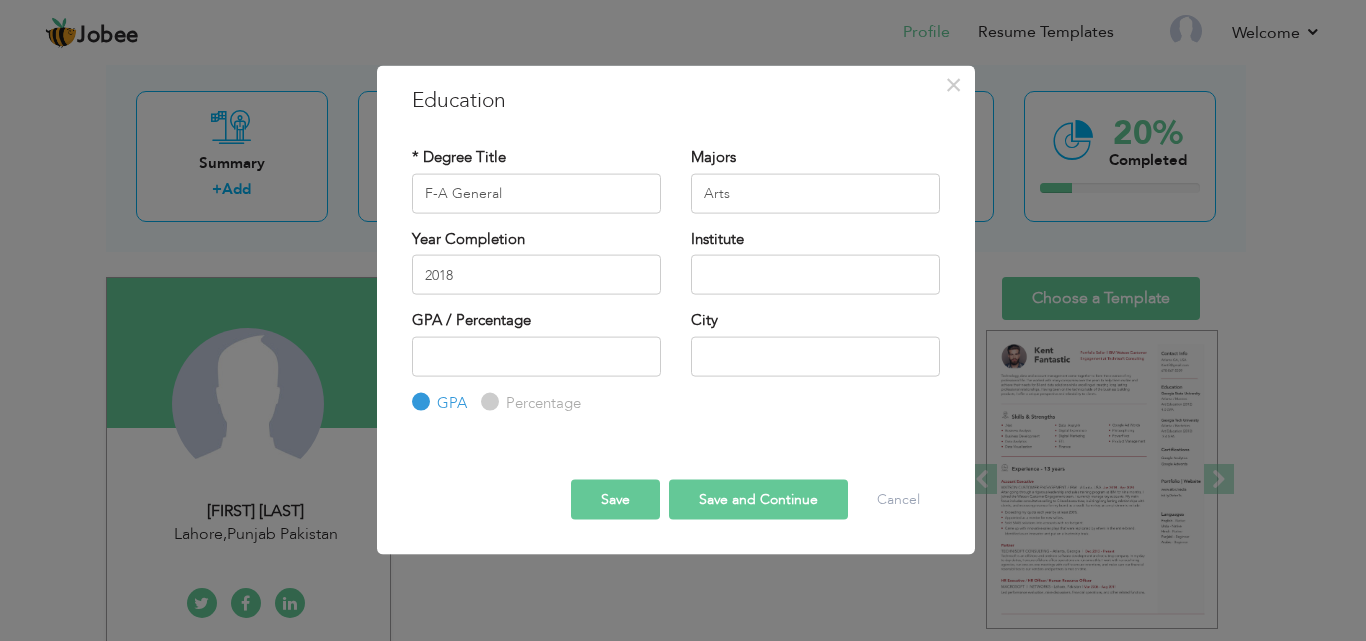click on "×
Education
* Degree Title
F-A General
Majors
Arts
Year Completion" at bounding box center [683, 320] 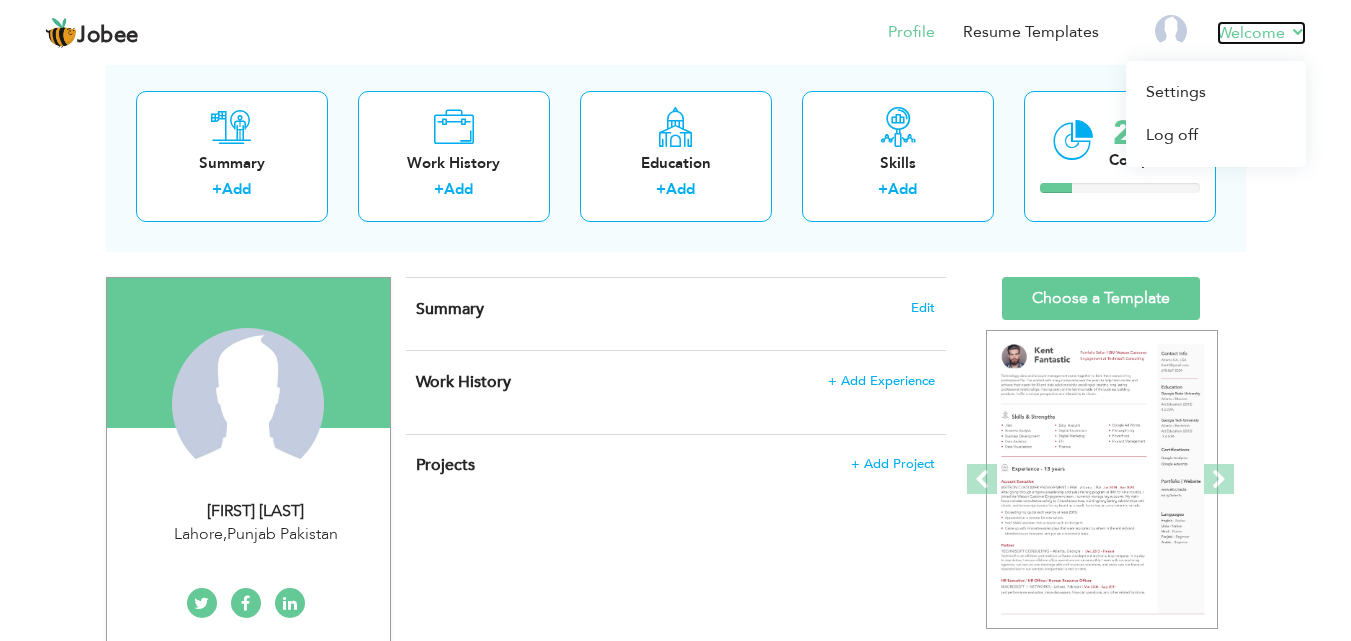 click on "Welcome" at bounding box center [1261, 33] 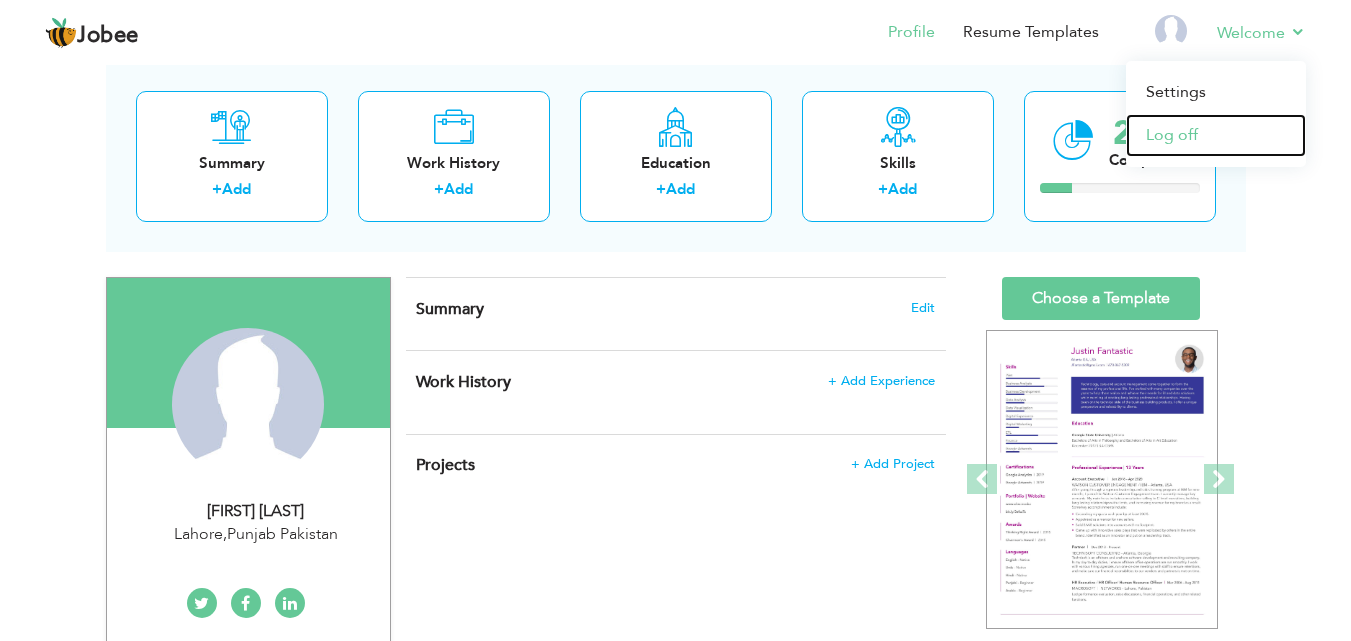 click on "Log off" at bounding box center [1216, 135] 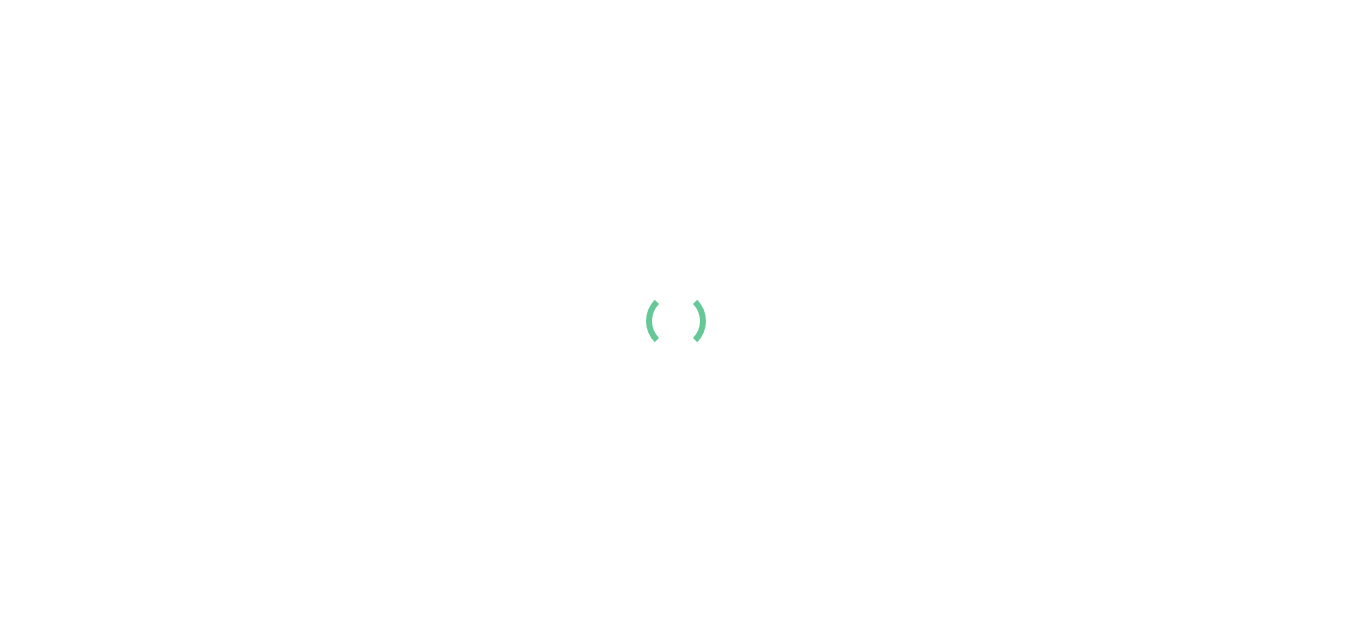 scroll, scrollTop: 0, scrollLeft: 0, axis: both 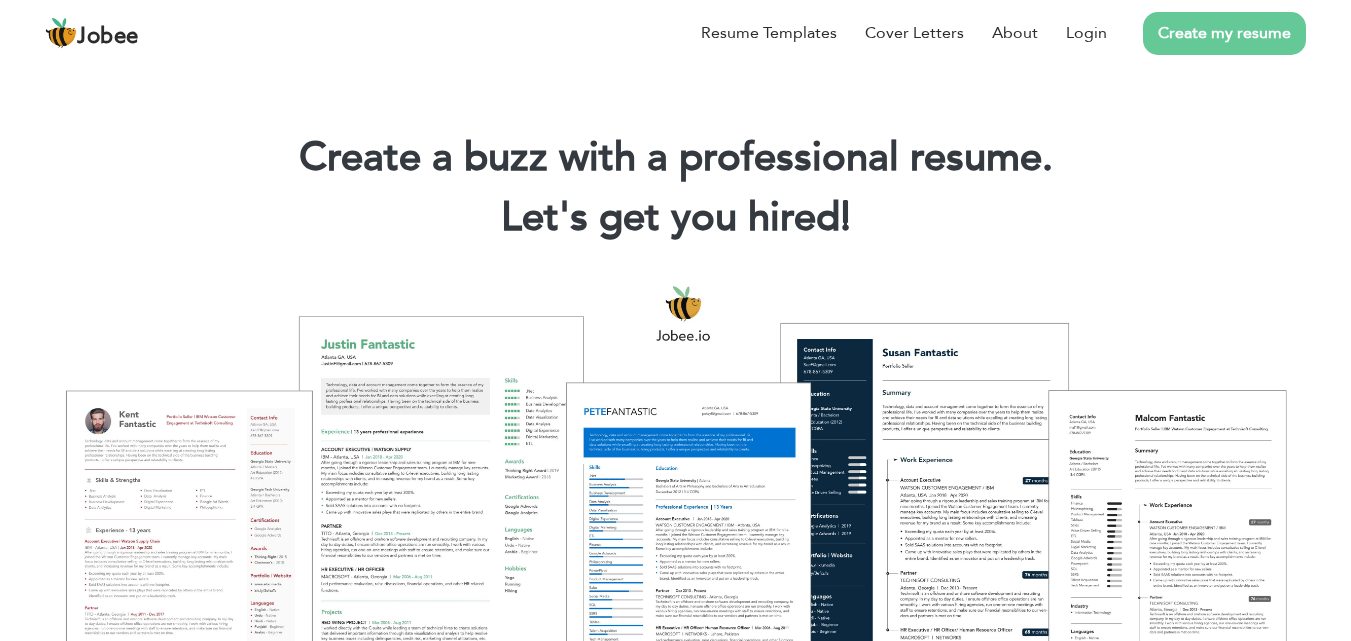 click on "Let's
get you hired!  |" at bounding box center (675, 218) 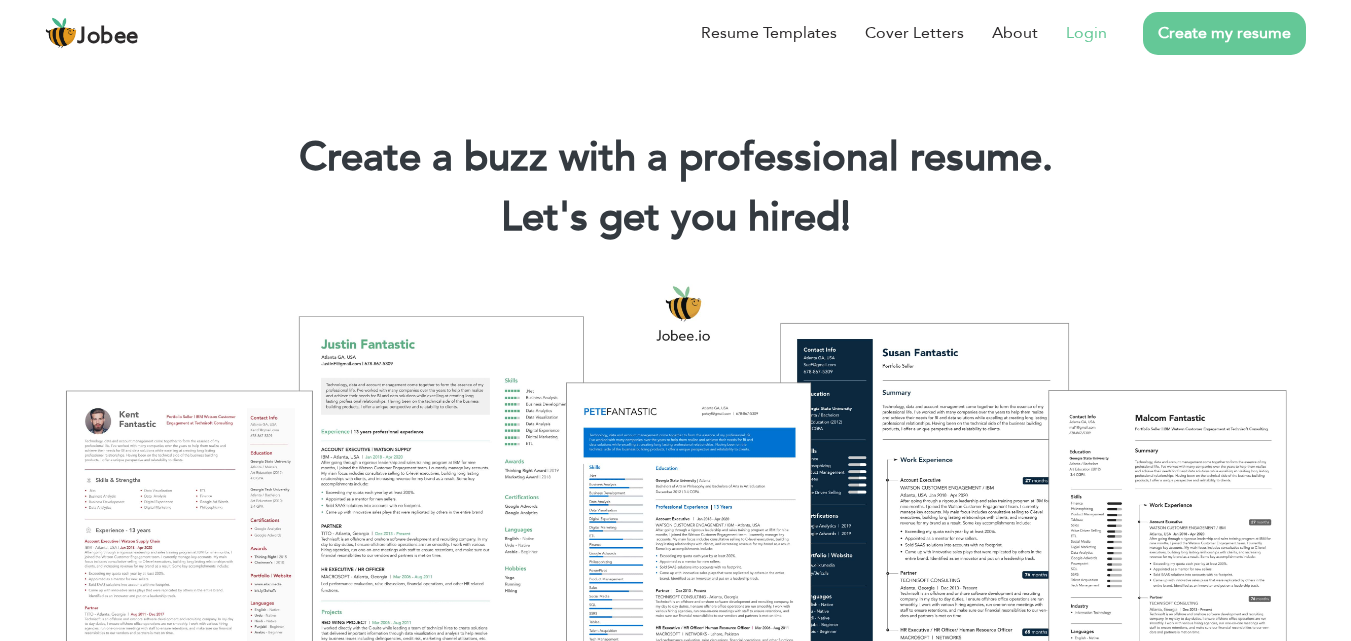 click on "Login" at bounding box center (1086, 33) 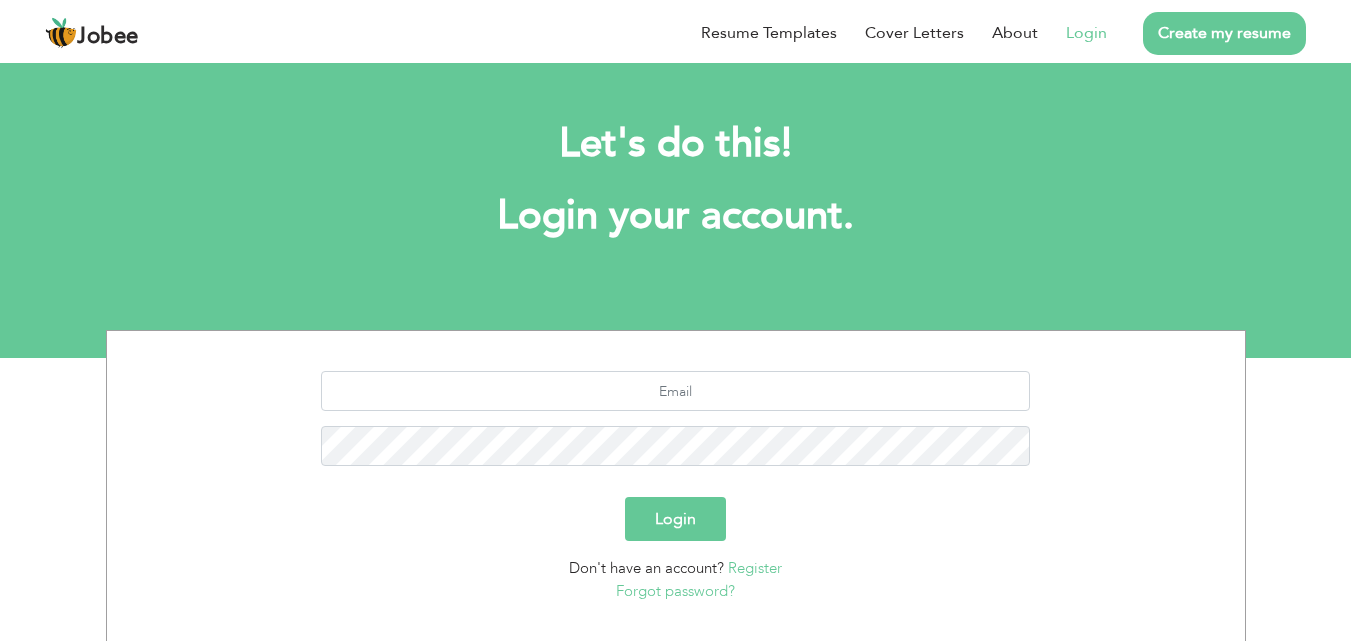 scroll, scrollTop: 0, scrollLeft: 0, axis: both 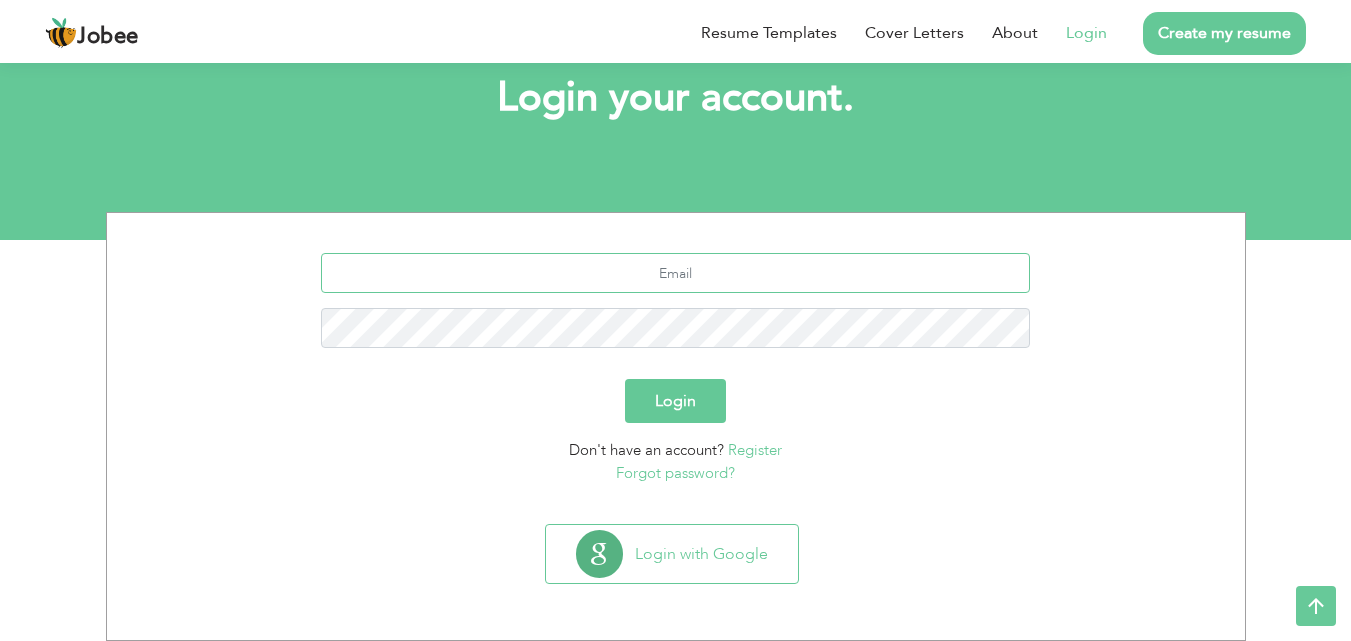 click at bounding box center (675, 273) 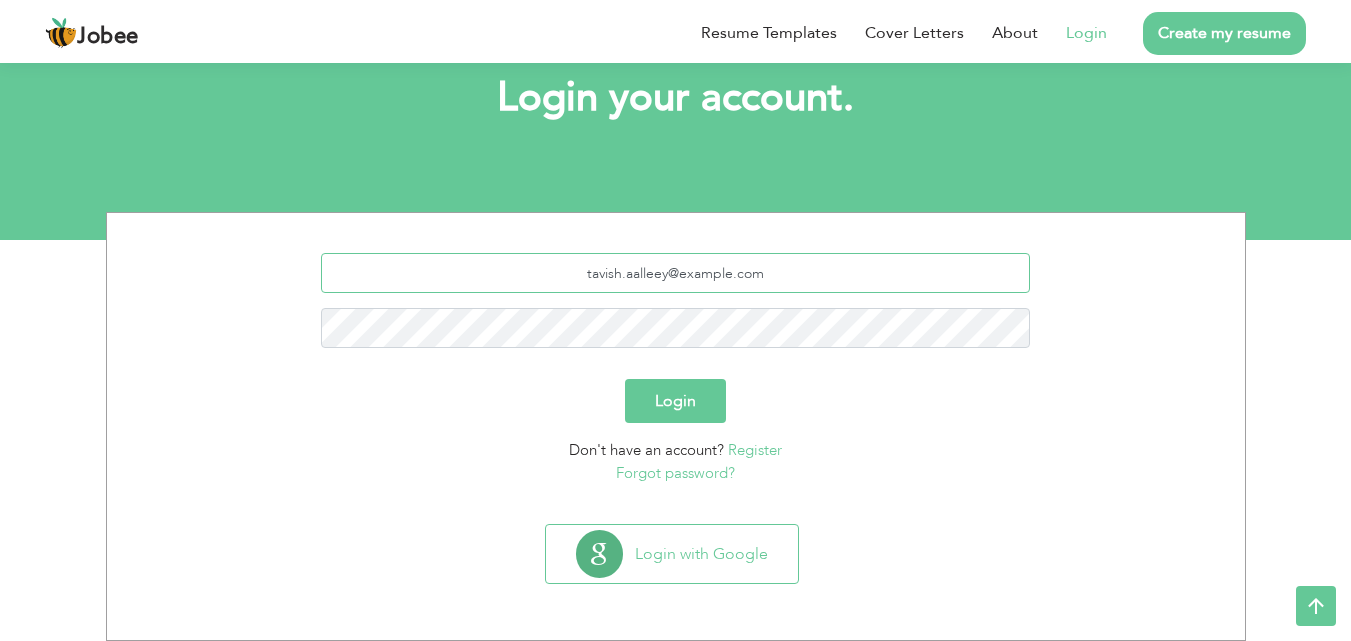 type on "tavish.aalleey@example.com" 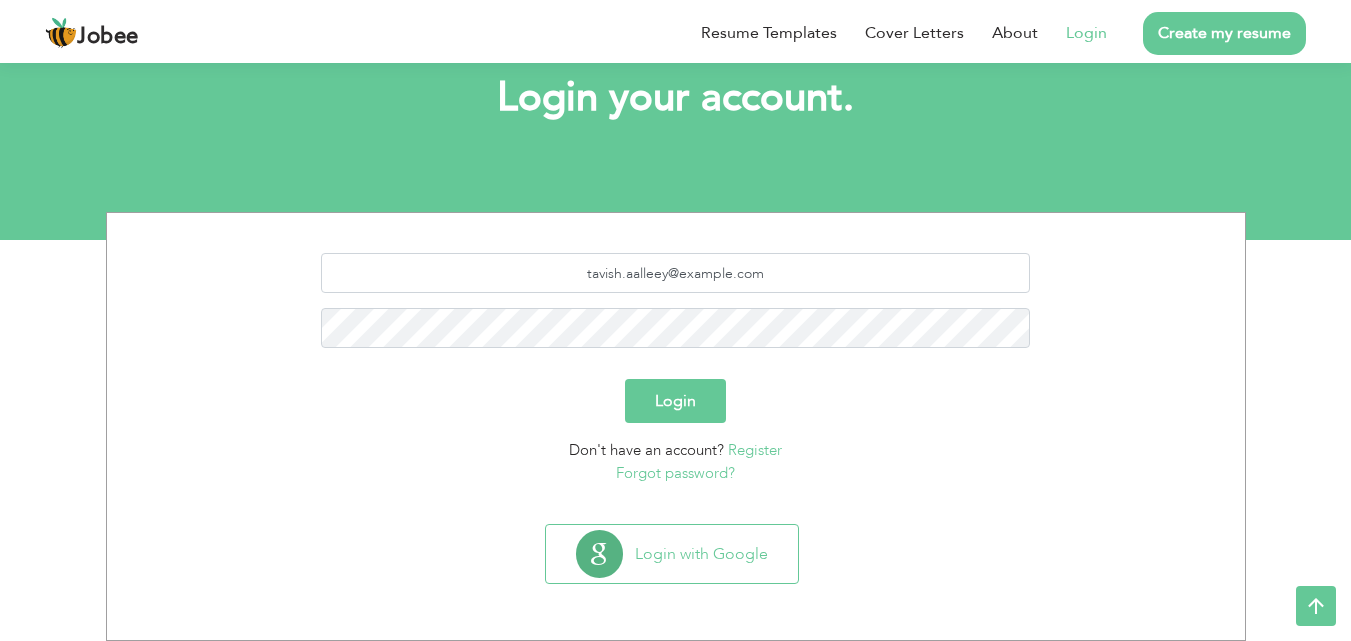 click on "Login" at bounding box center [675, 401] 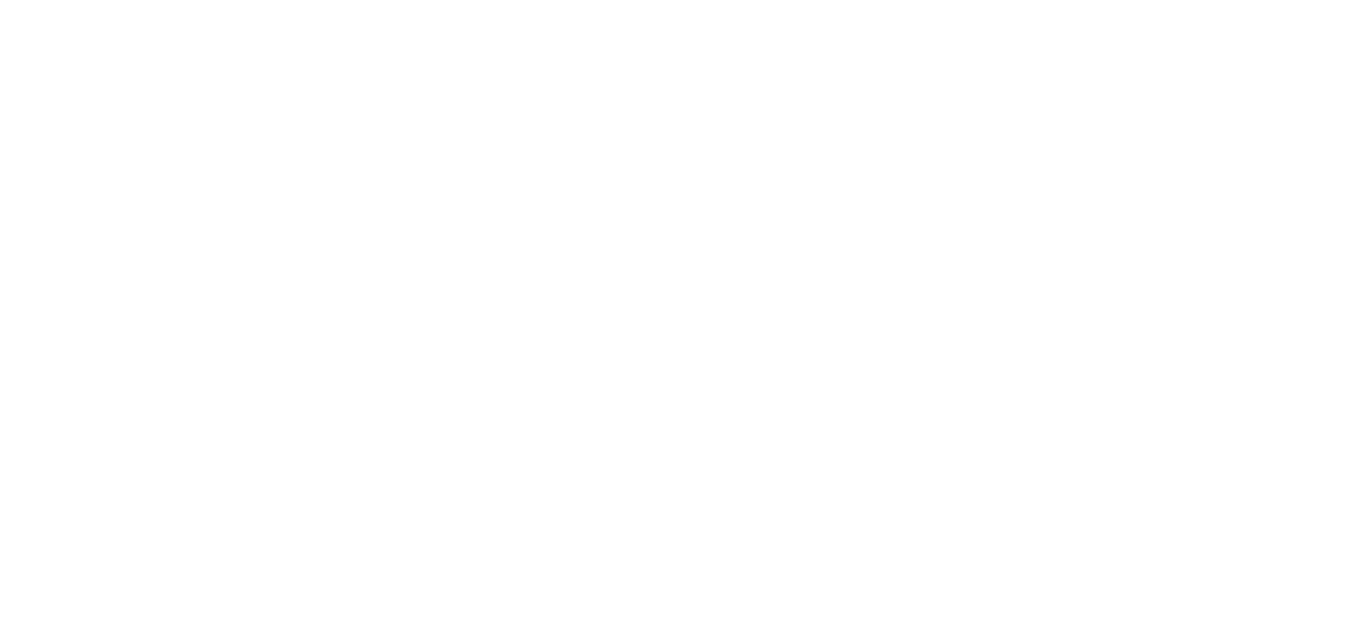 scroll, scrollTop: 0, scrollLeft: 0, axis: both 